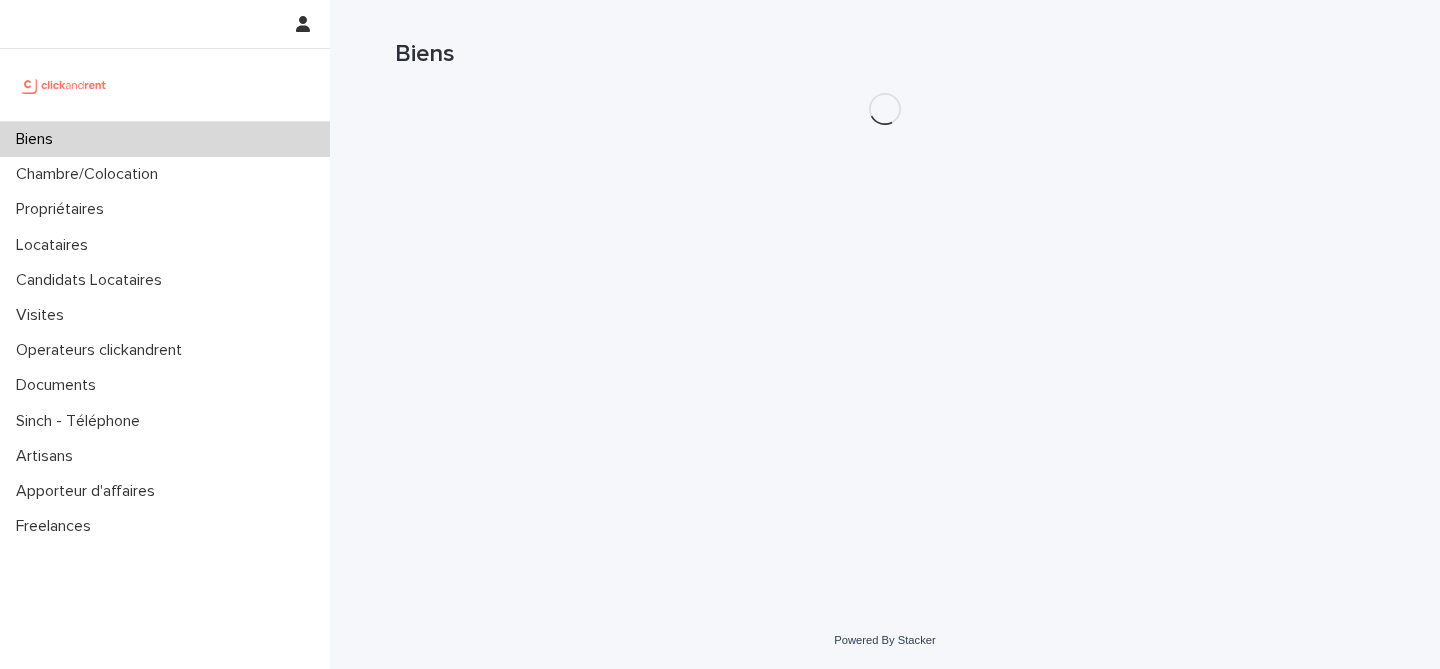 scroll, scrollTop: 0, scrollLeft: 0, axis: both 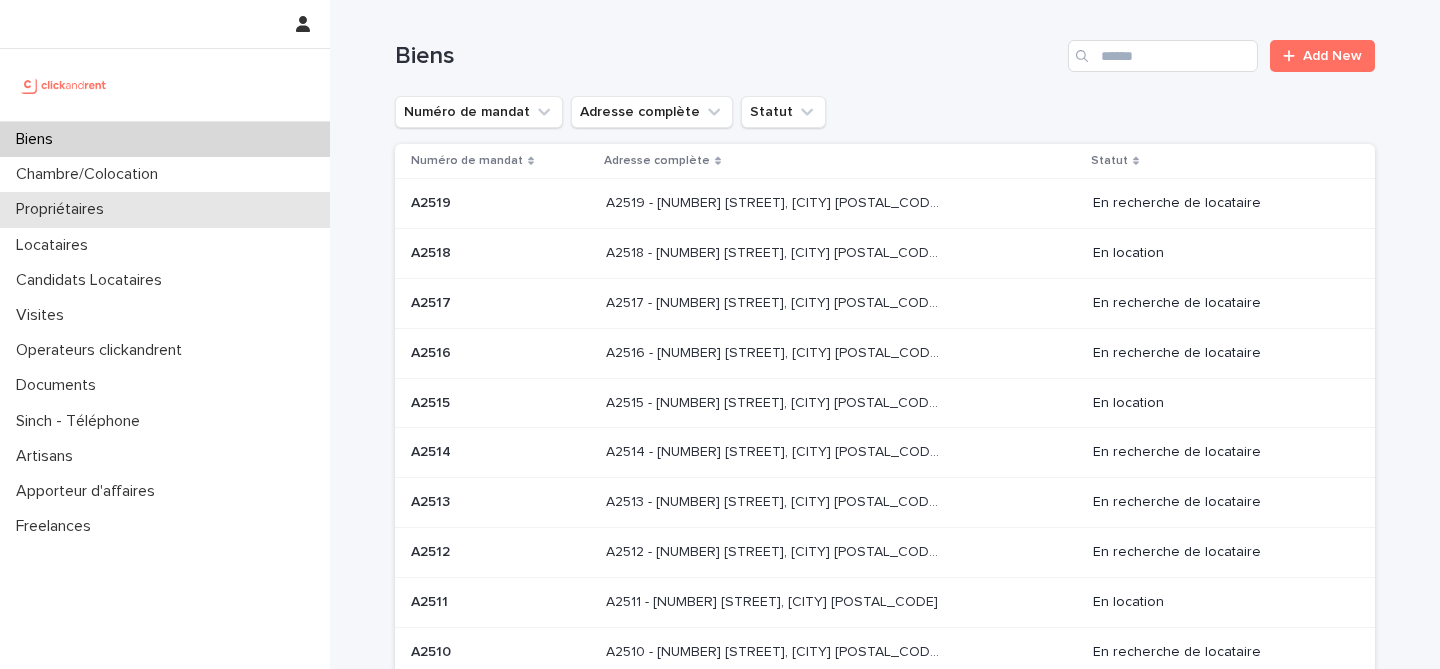 click on "Propriétaires" at bounding box center [165, 209] 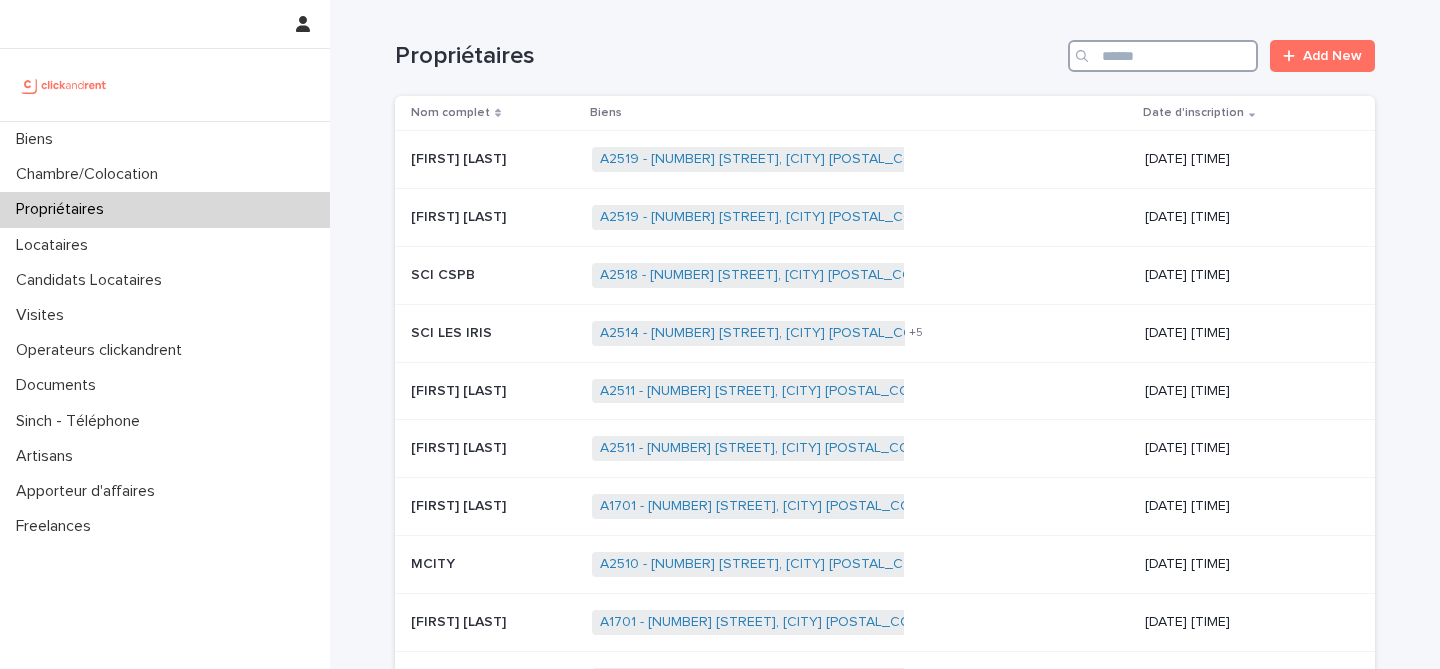 click at bounding box center [1163, 56] 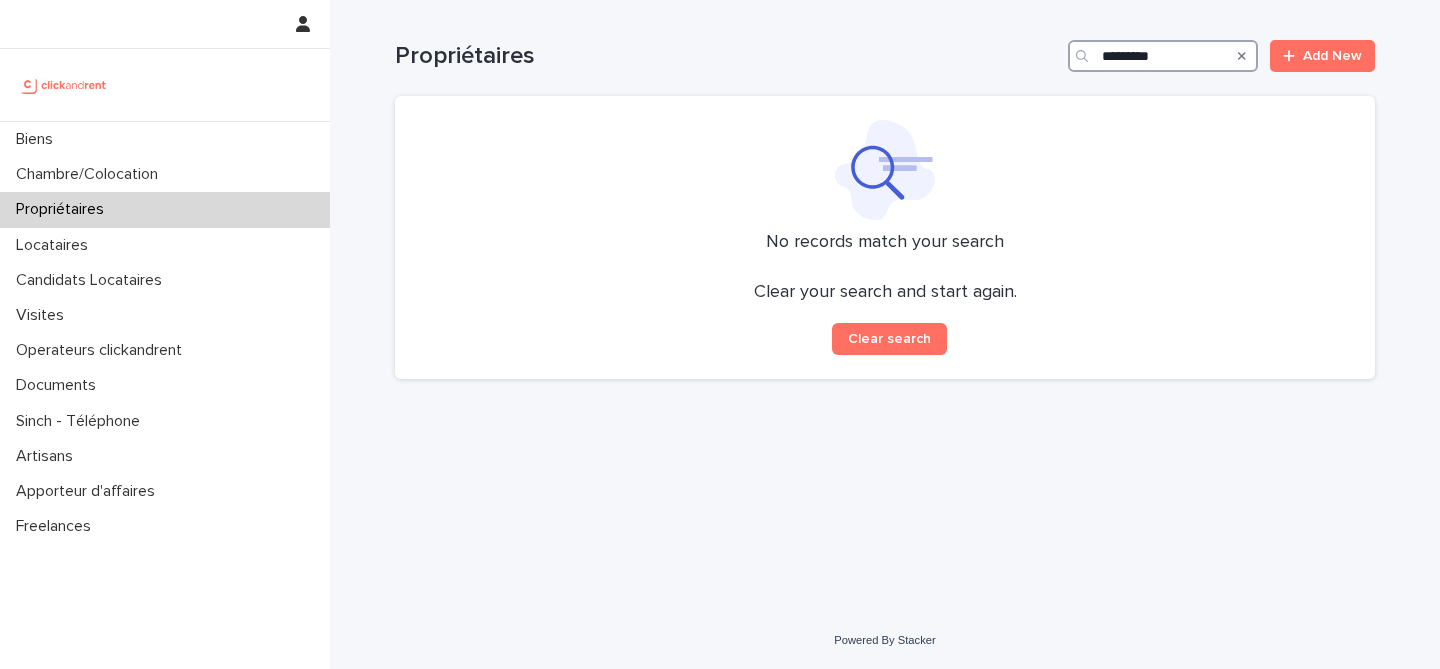 type on "*********" 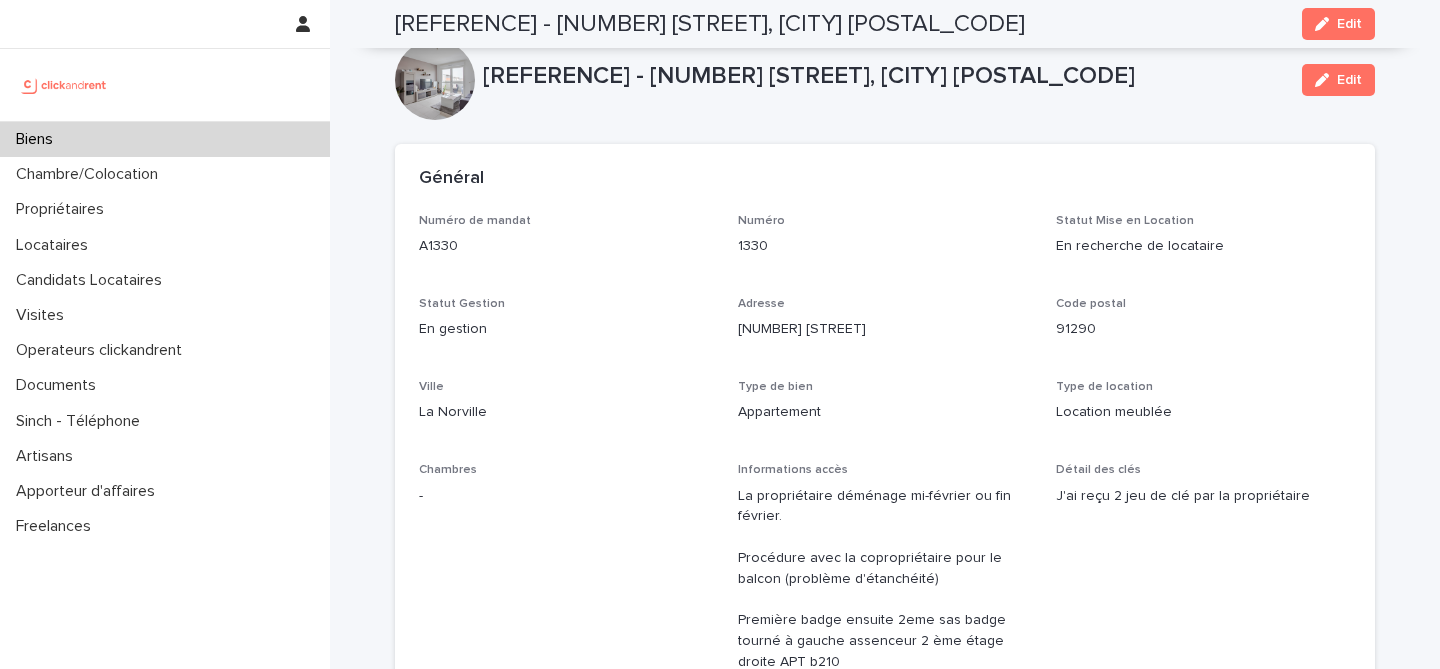 scroll, scrollTop: 0, scrollLeft: 0, axis: both 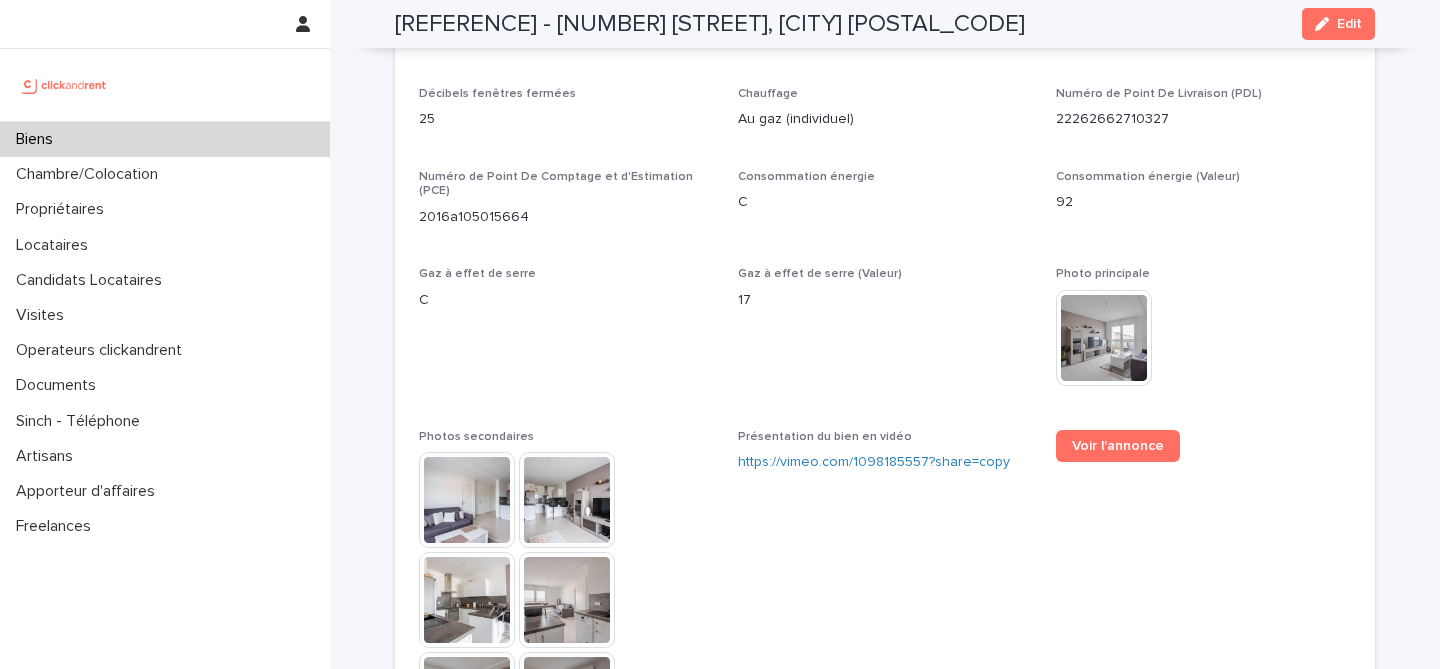 click on "Biens" at bounding box center (165, 139) 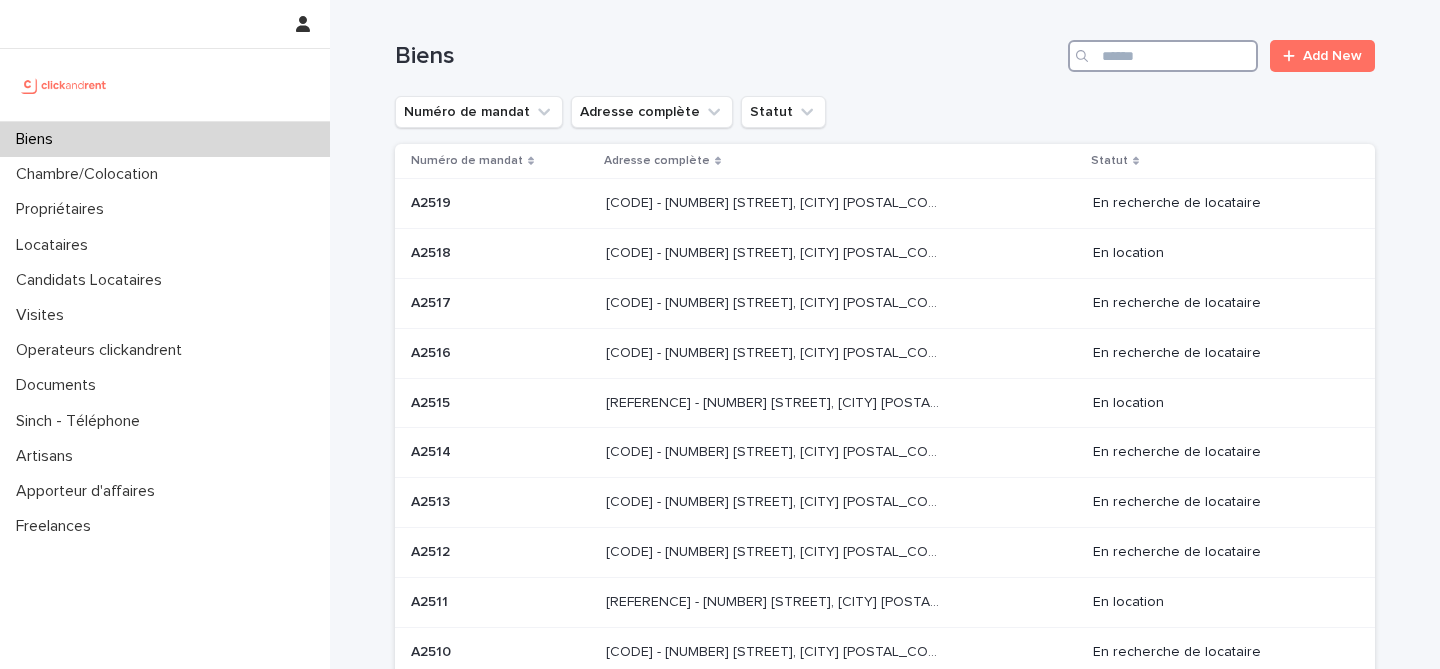 click at bounding box center (1163, 56) 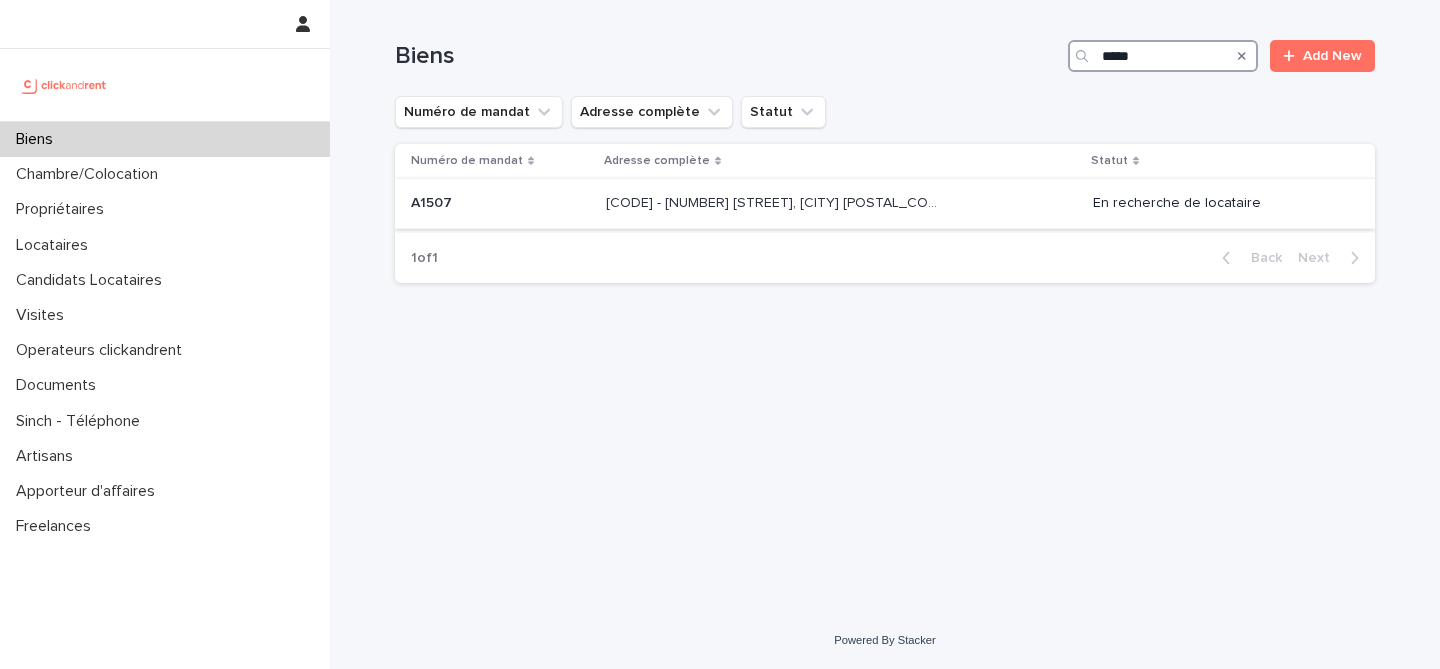 type on "*****" 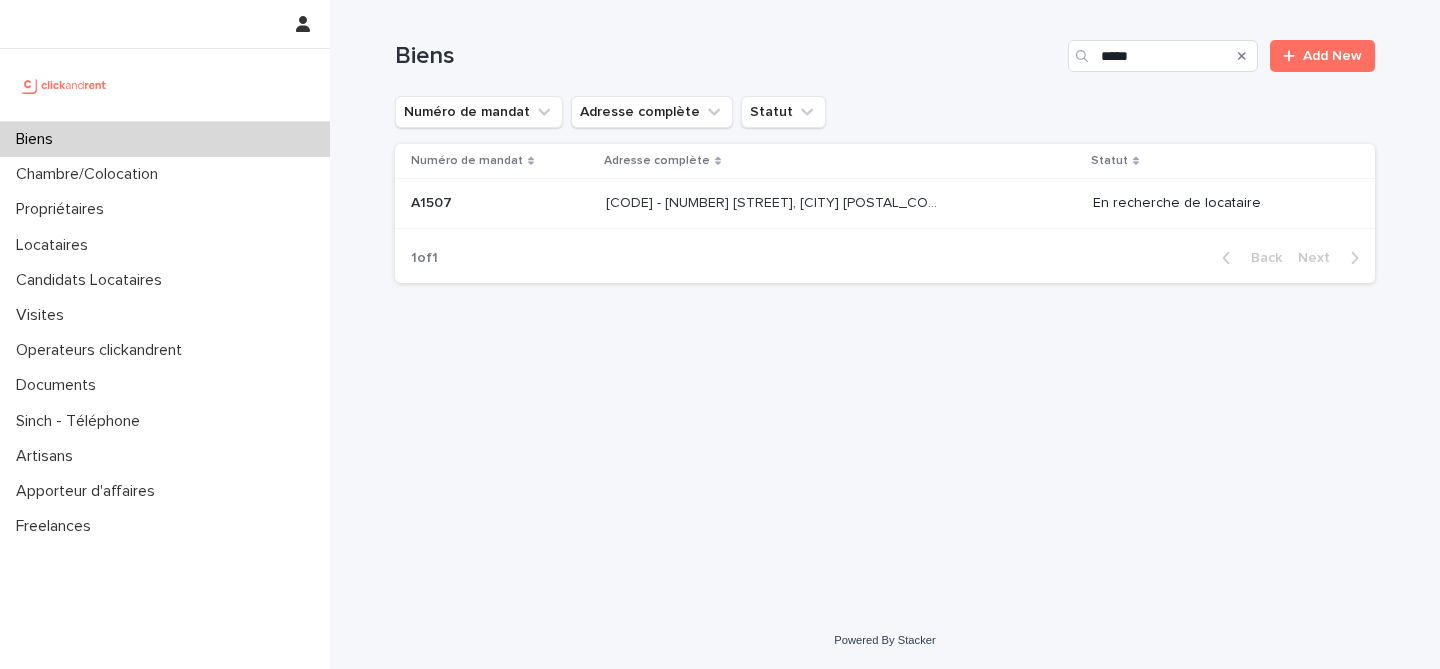 click at bounding box center (500, 203) 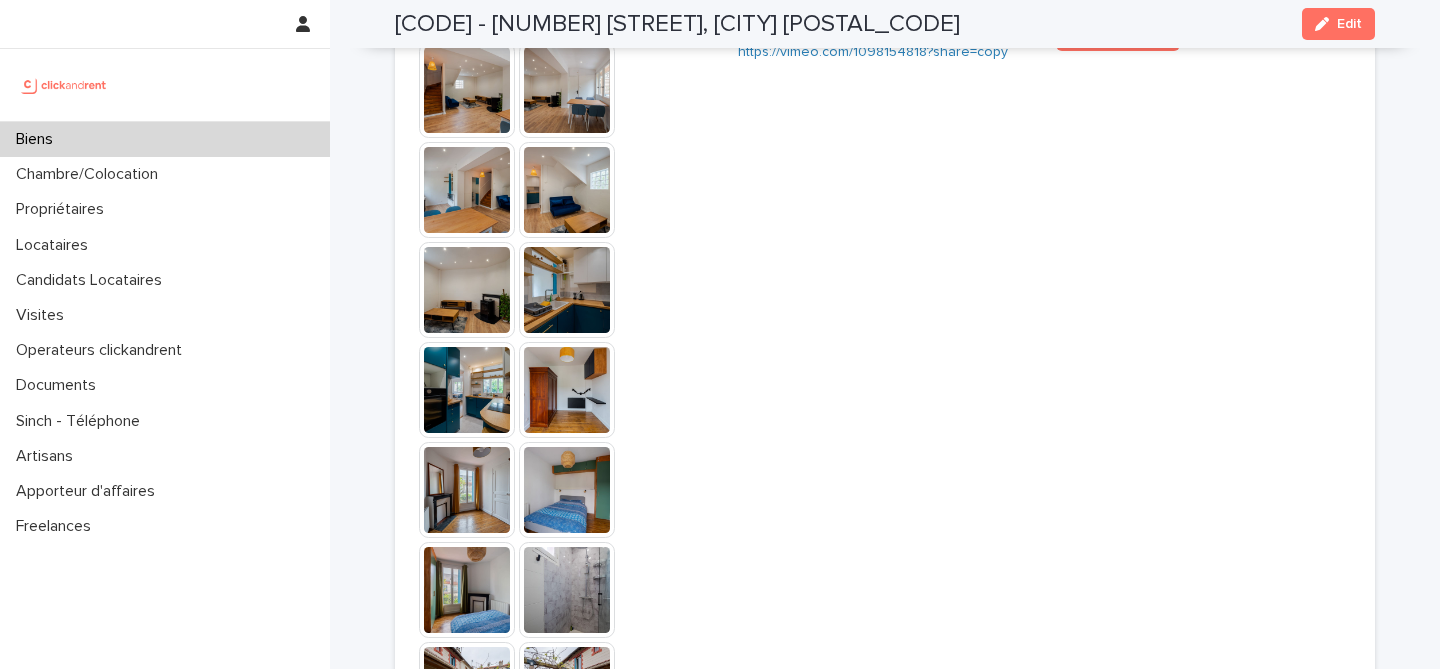 scroll, scrollTop: 5747, scrollLeft: 0, axis: vertical 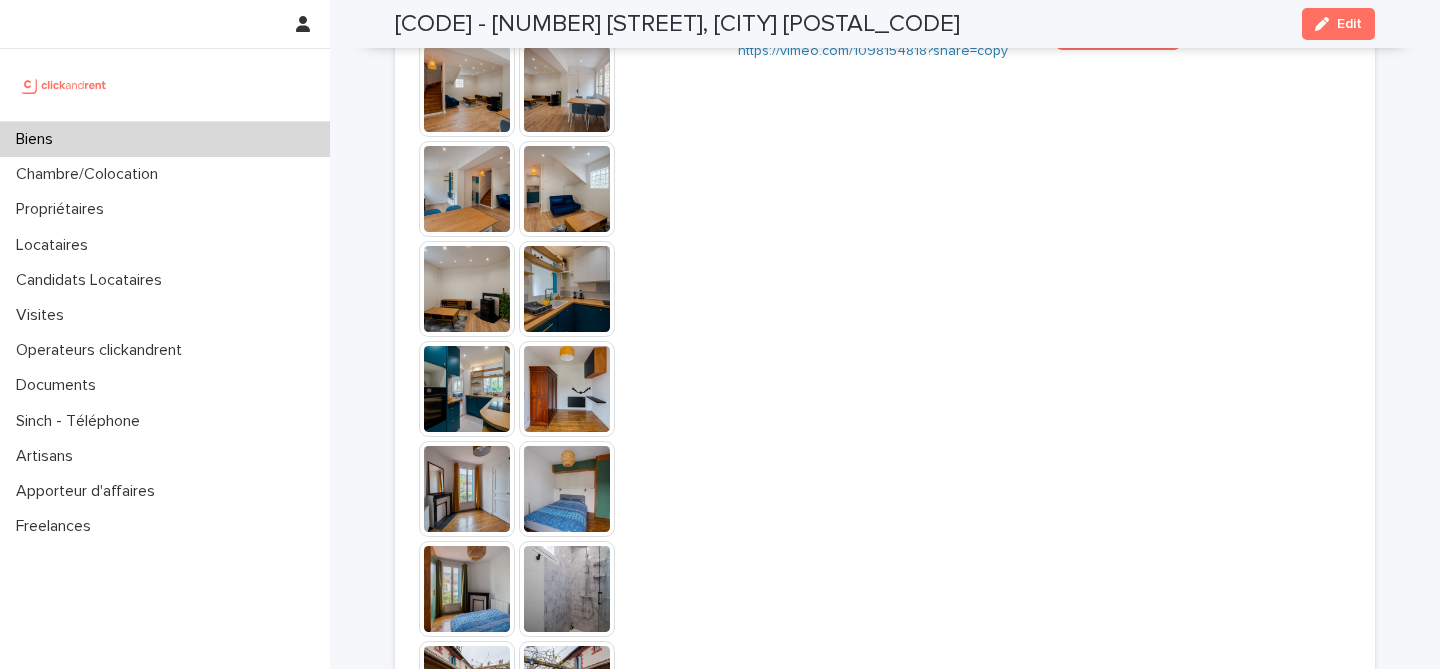click at bounding box center (467, 89) 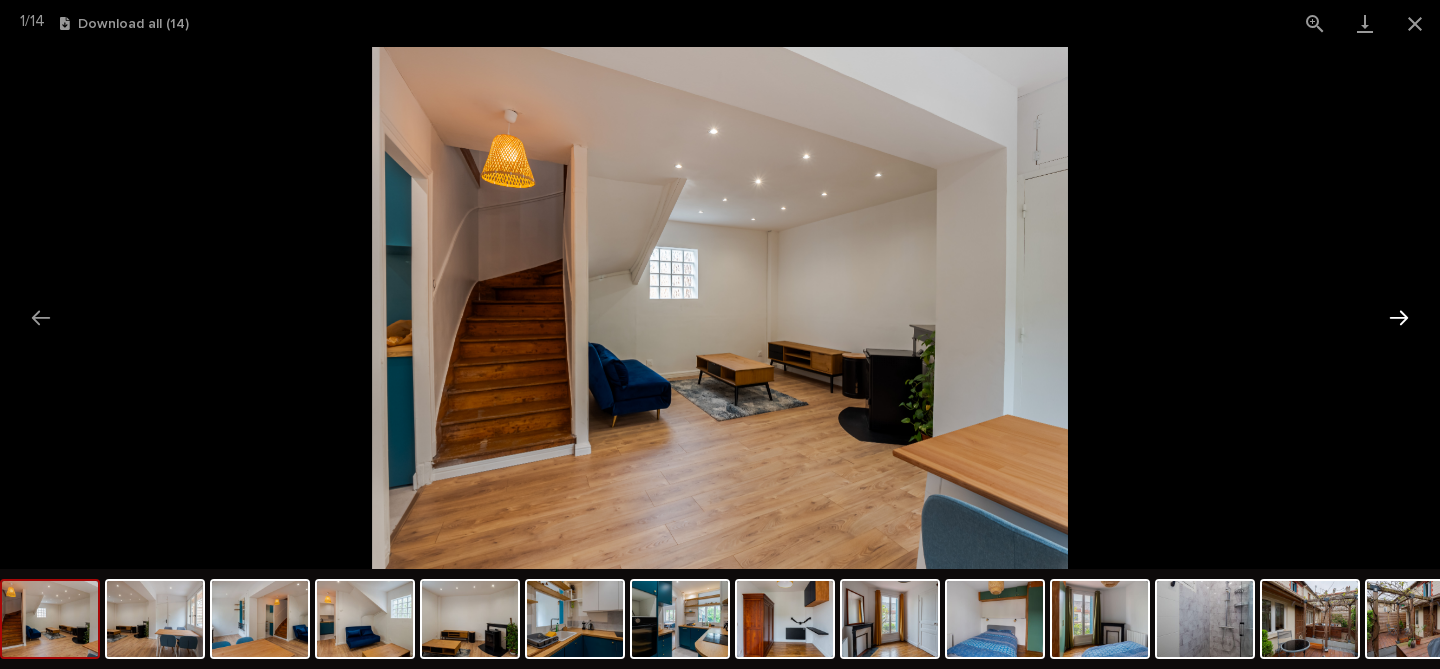 click at bounding box center (1399, 317) 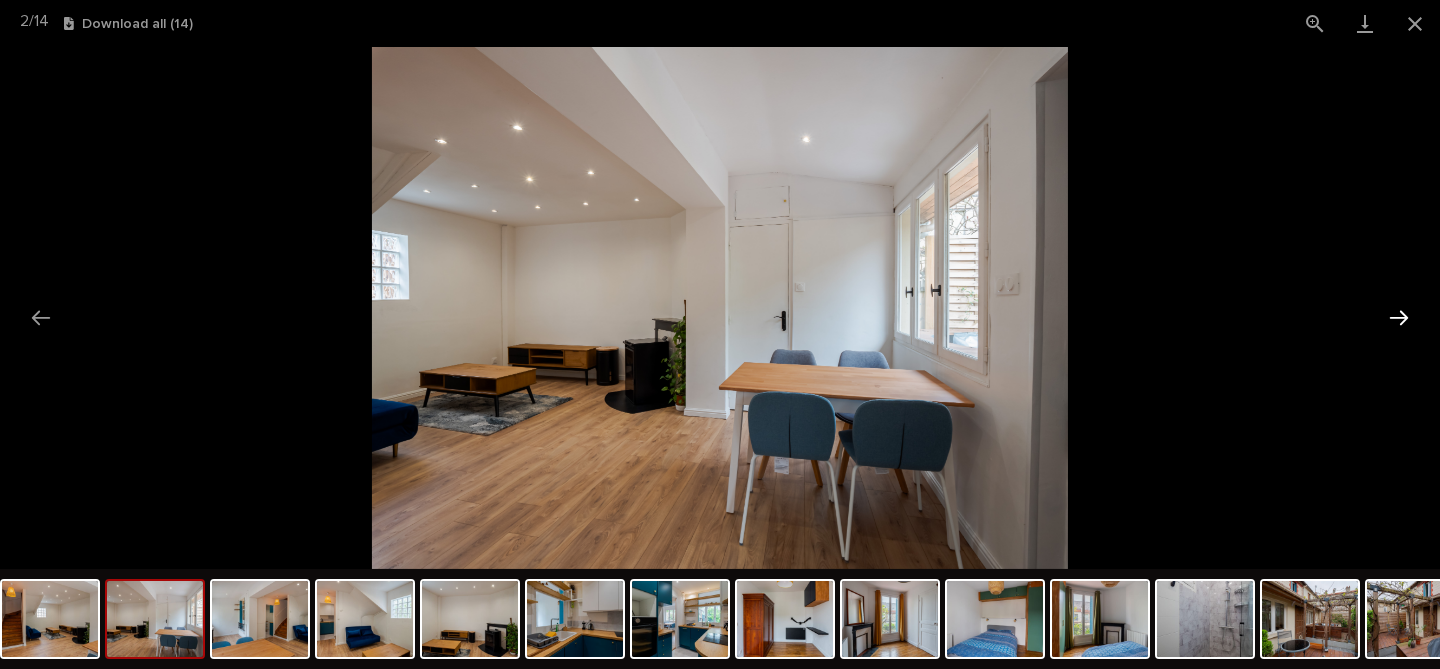 click at bounding box center (1399, 317) 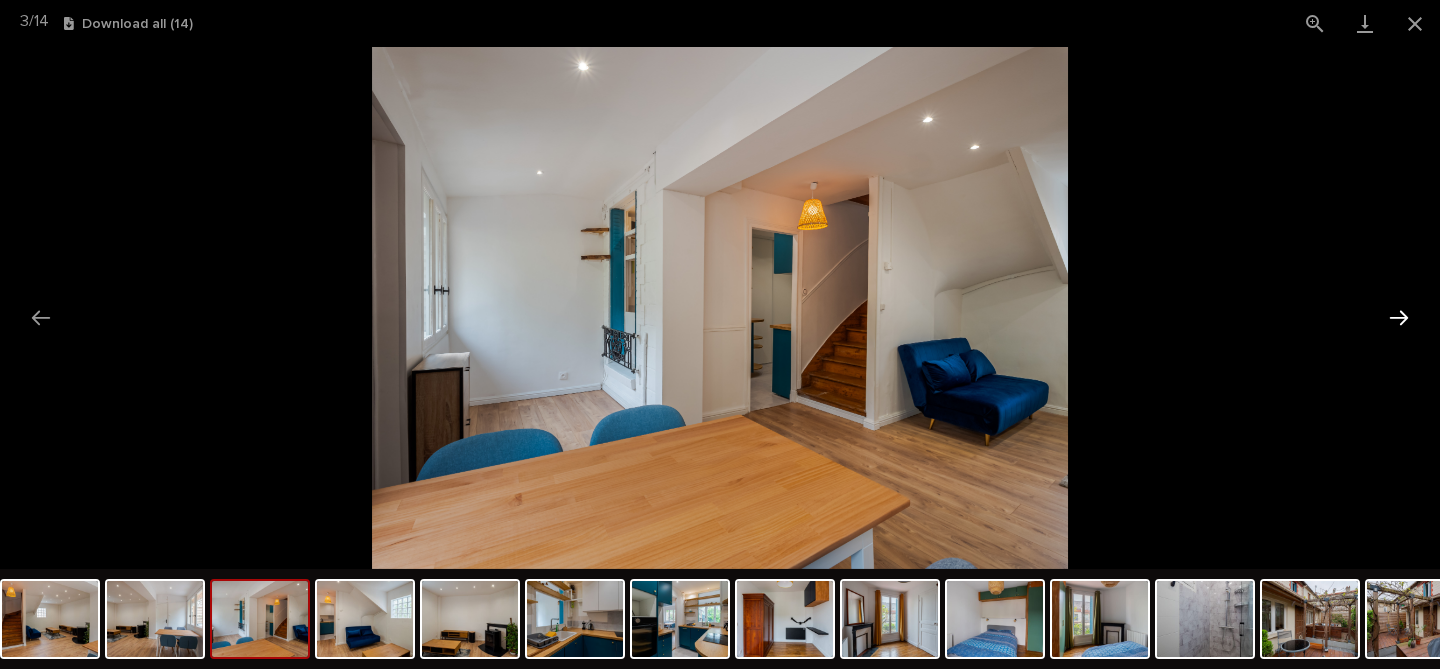 click at bounding box center (1399, 317) 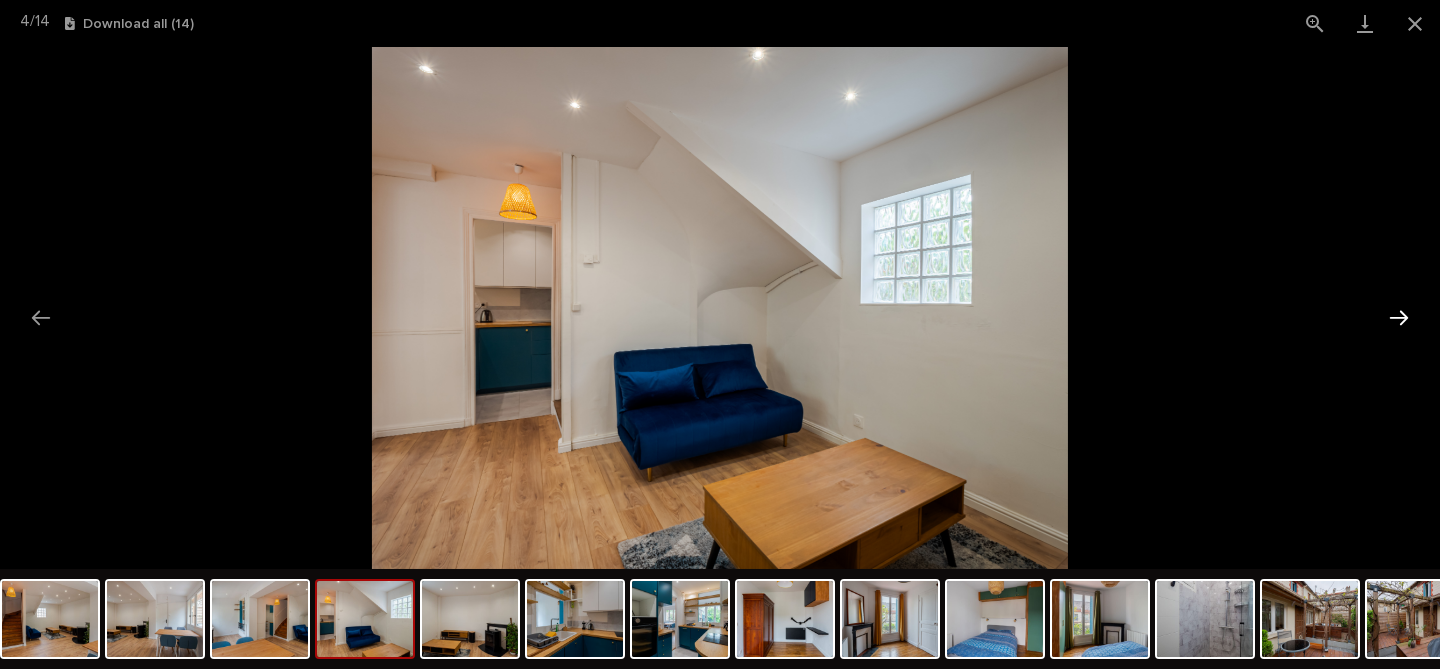 click at bounding box center (1399, 317) 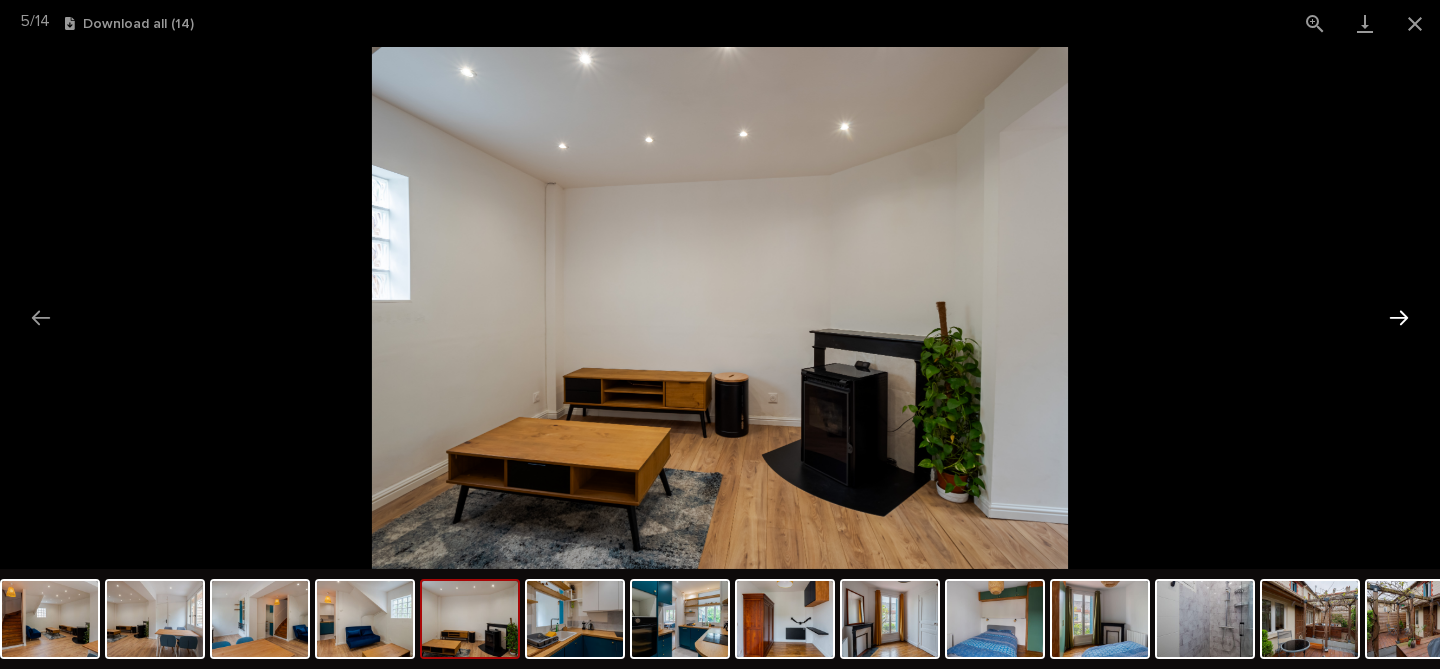 click at bounding box center (1399, 317) 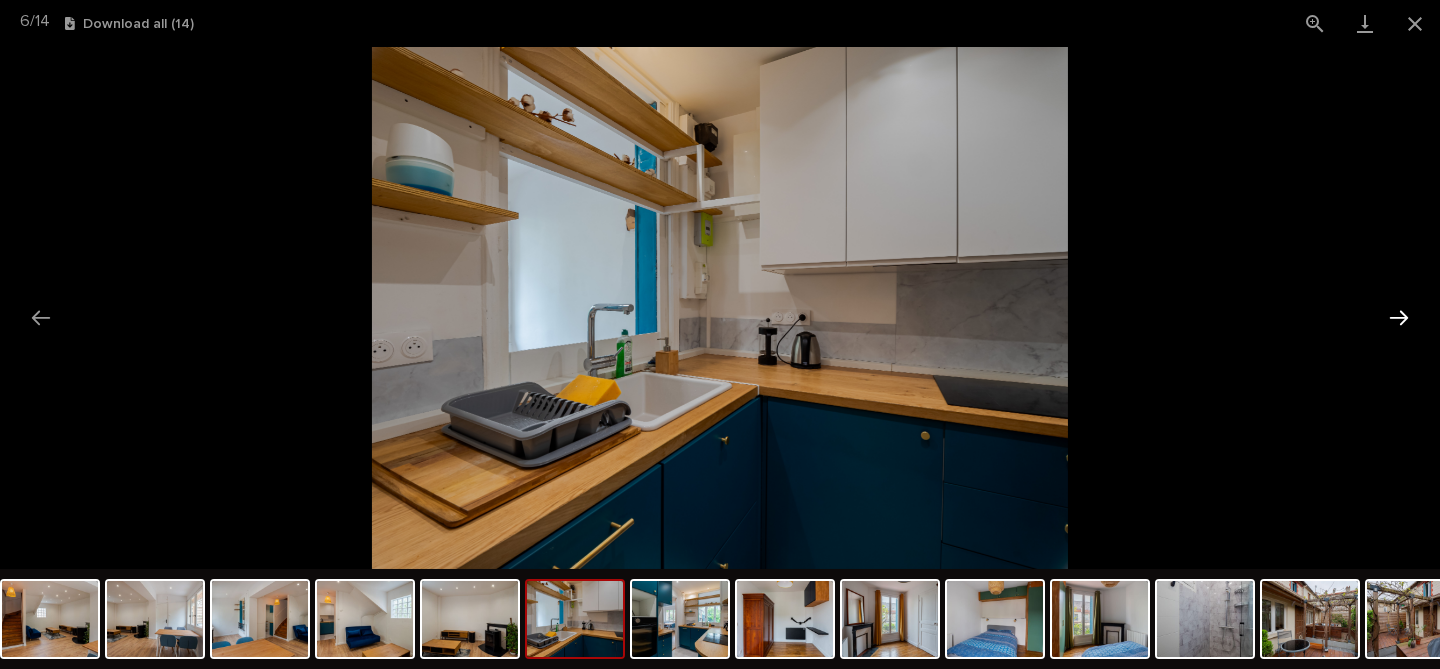 click at bounding box center (1399, 317) 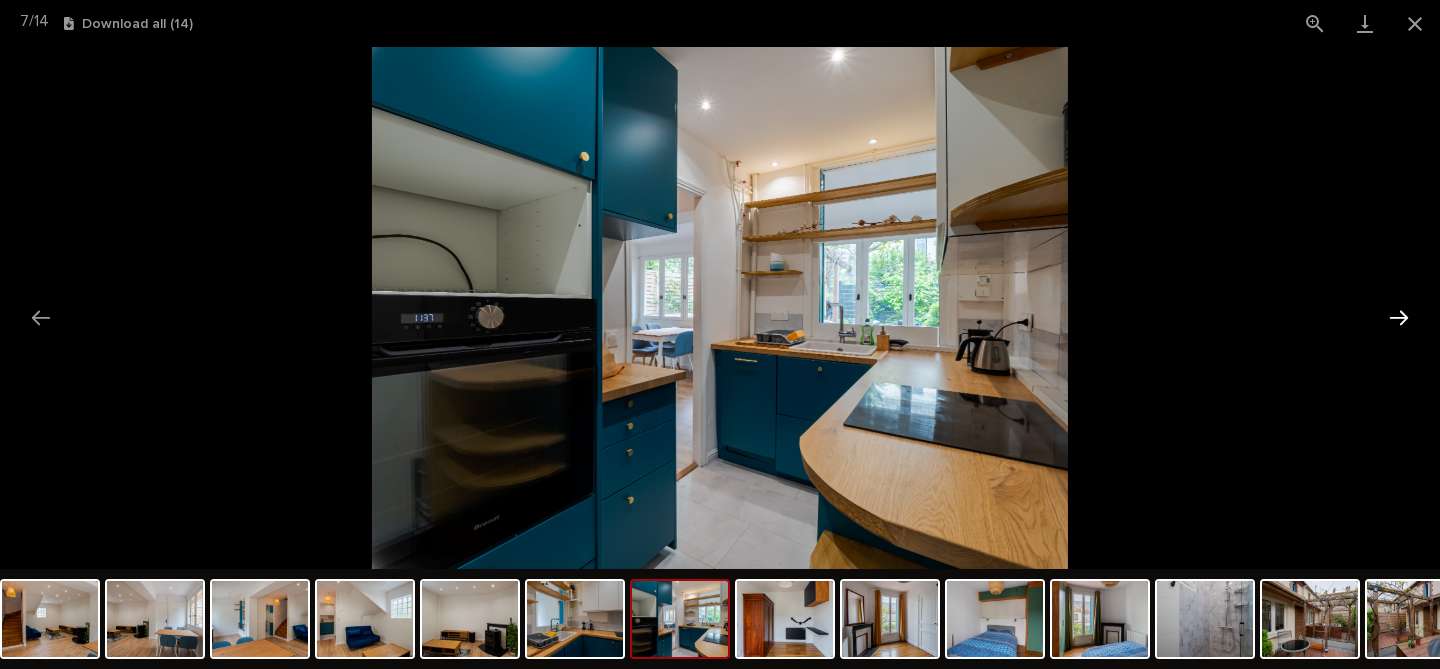 click at bounding box center [1399, 317] 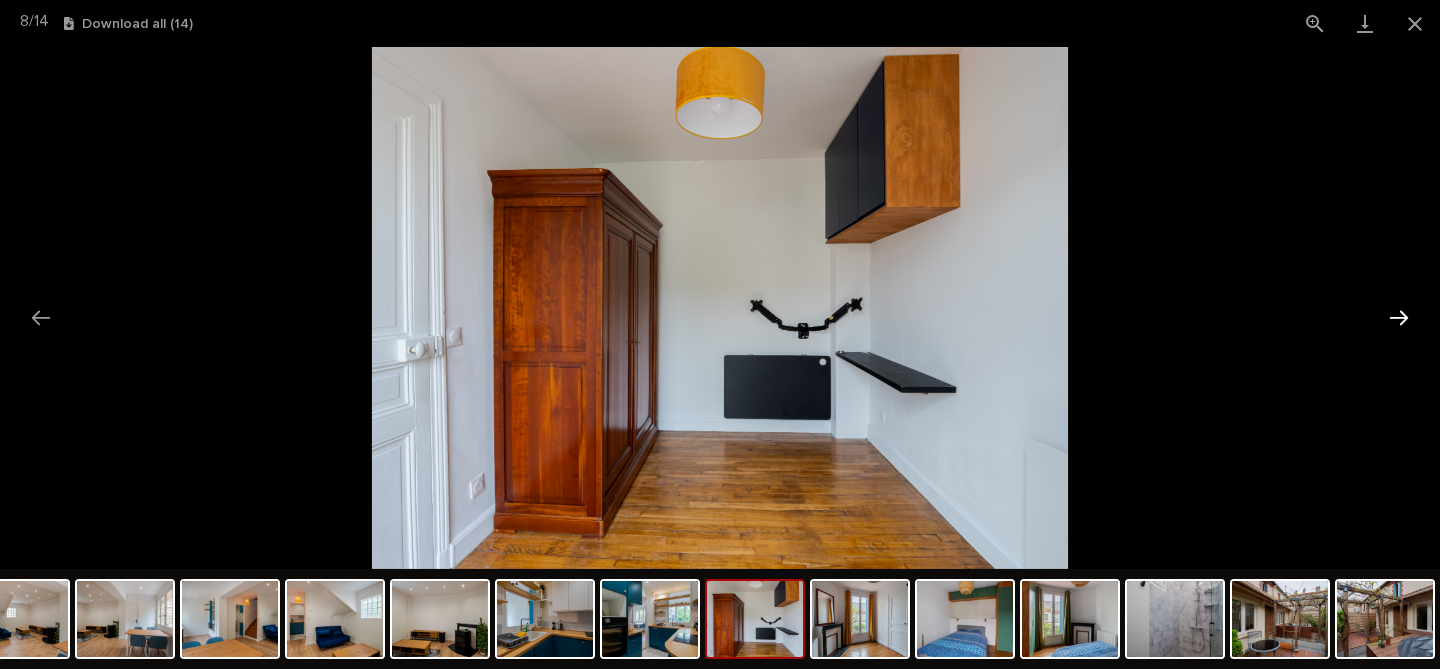 click at bounding box center [1399, 317] 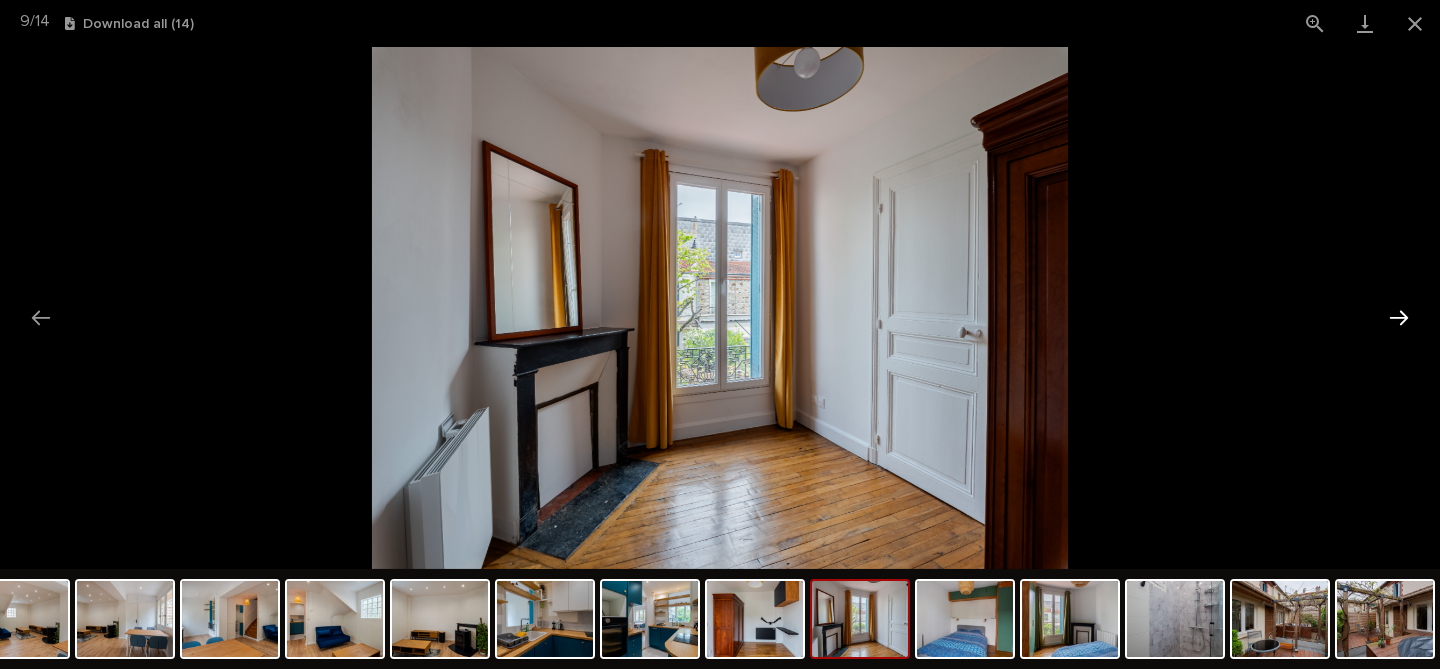 click at bounding box center (1399, 317) 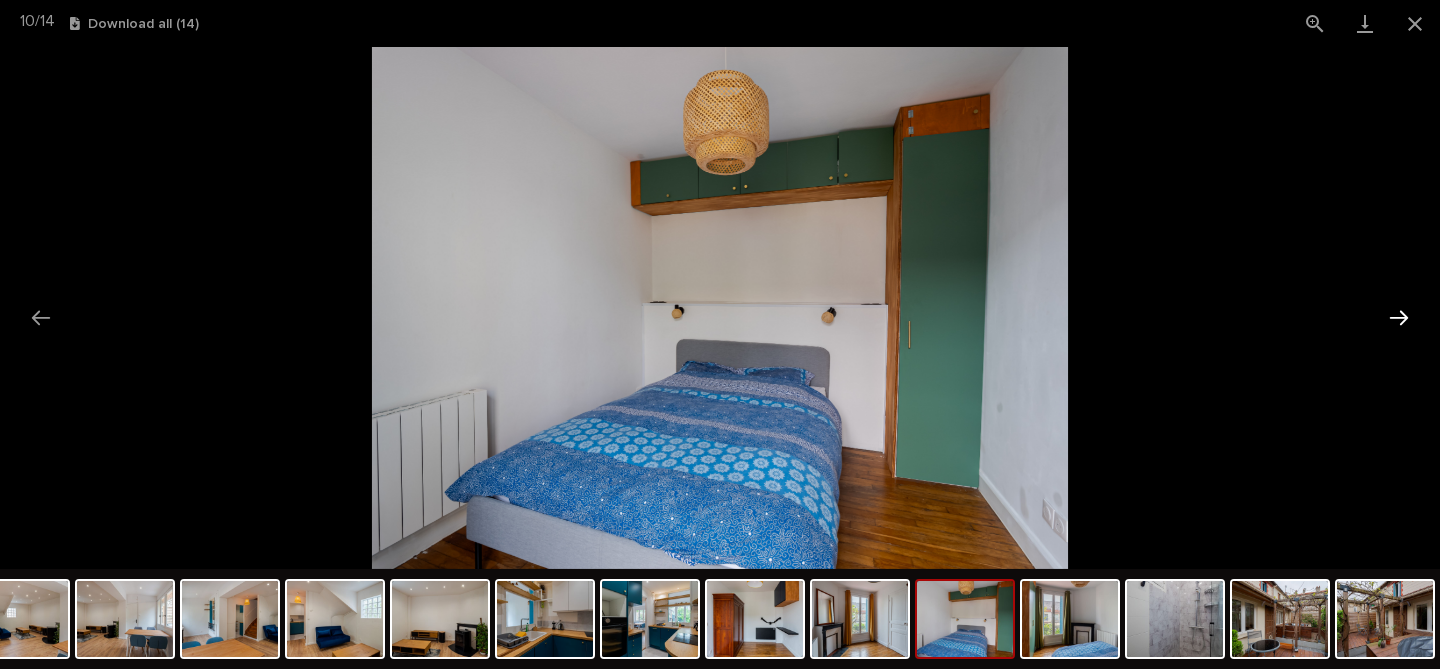 click at bounding box center [1399, 317] 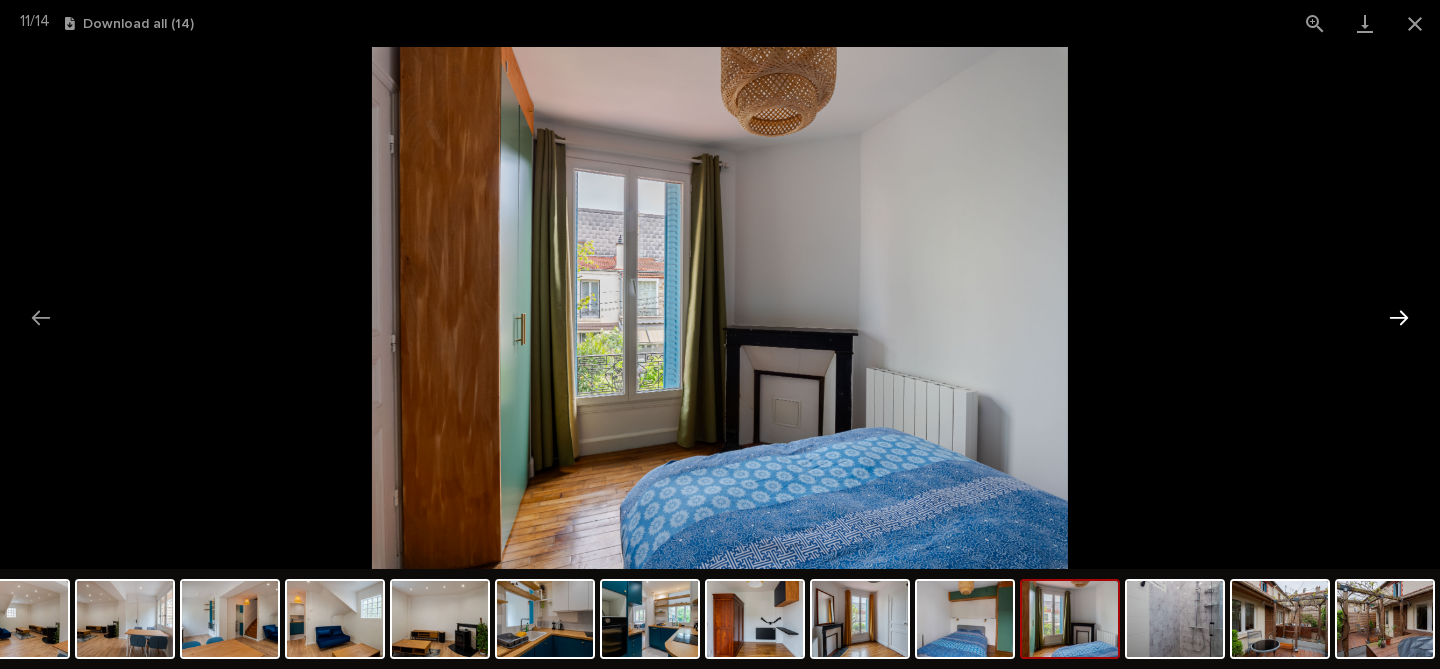 click at bounding box center (1399, 317) 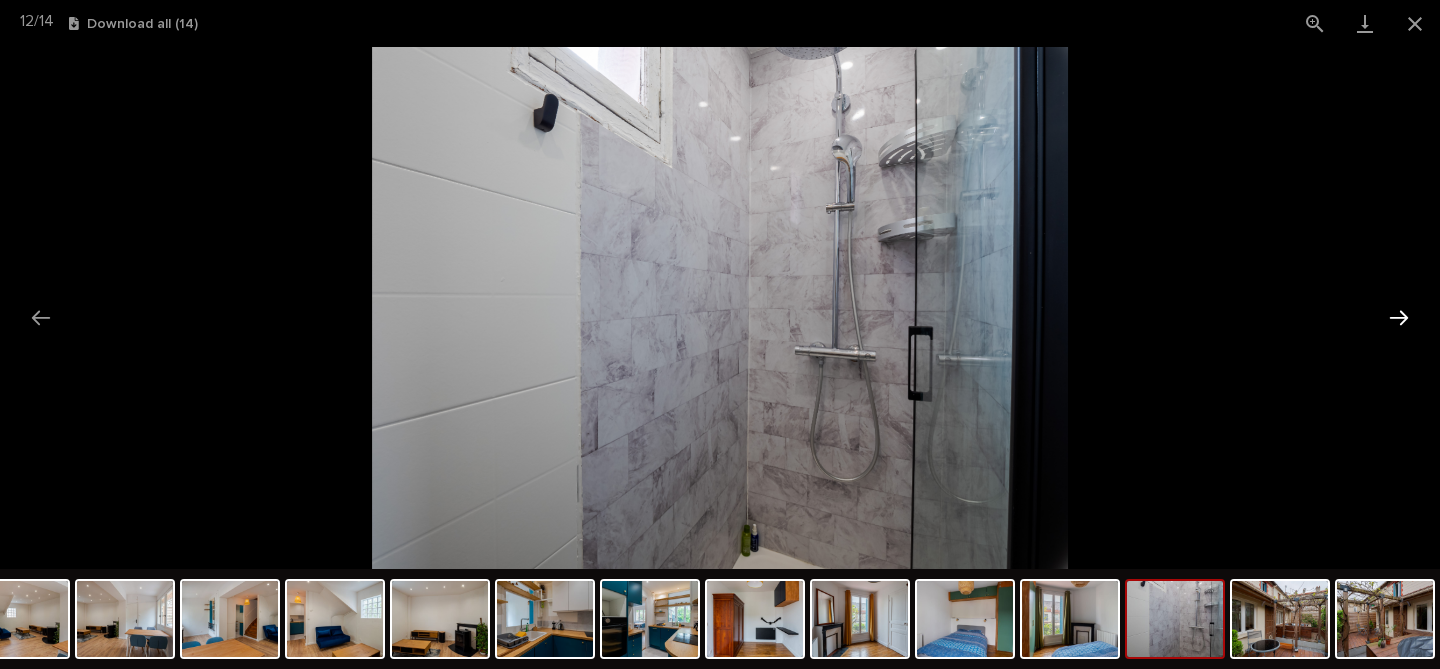 click at bounding box center [1399, 317] 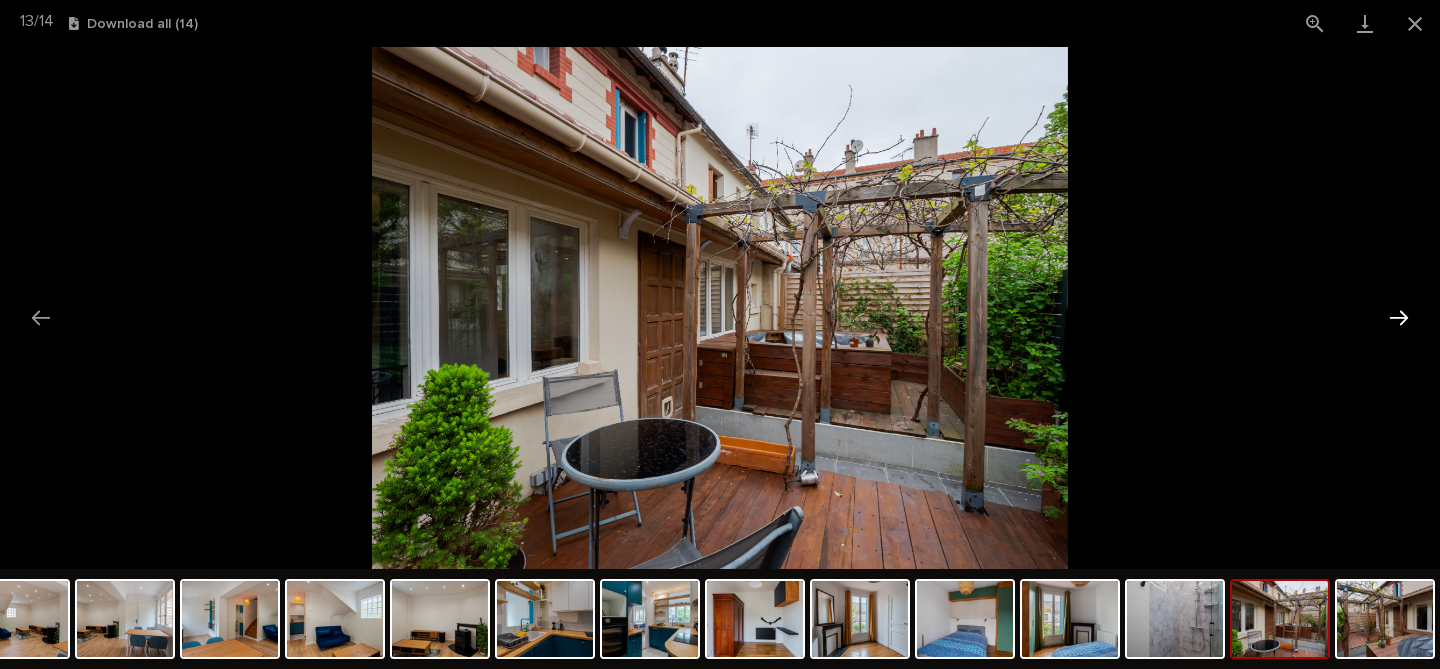click at bounding box center [1399, 317] 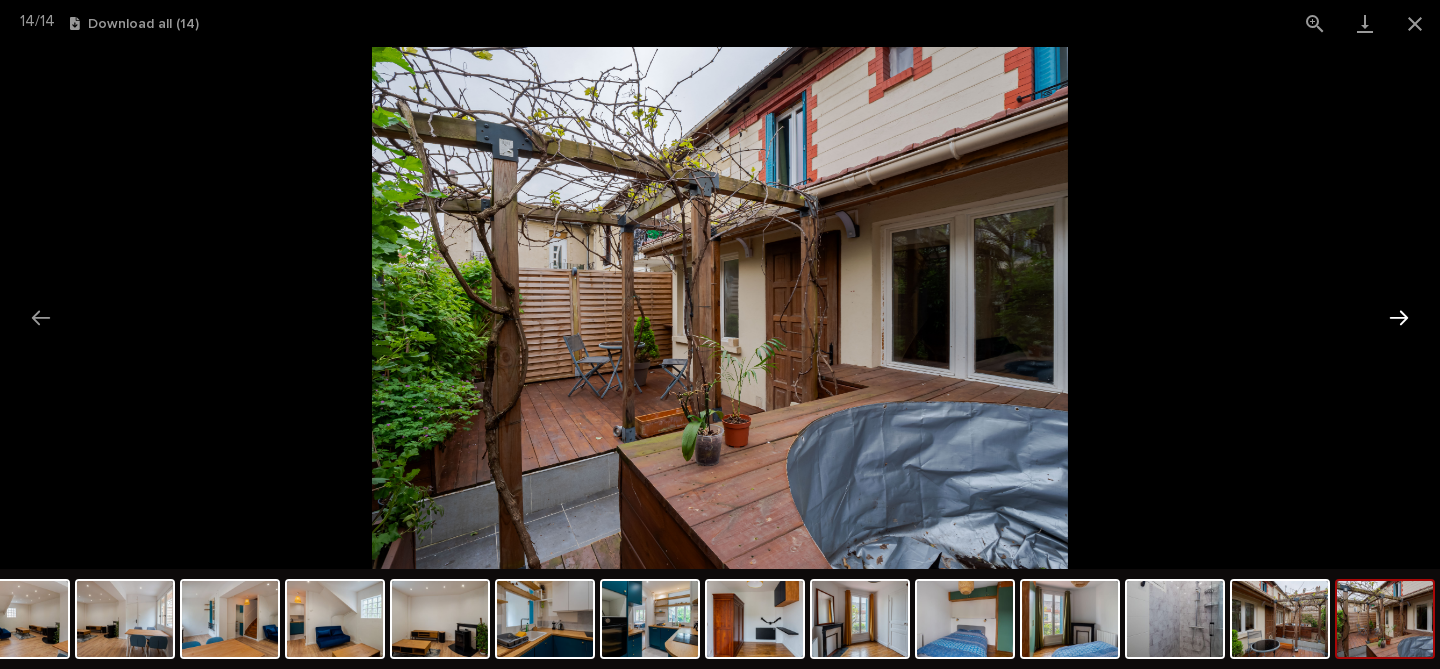 click at bounding box center [1399, 317] 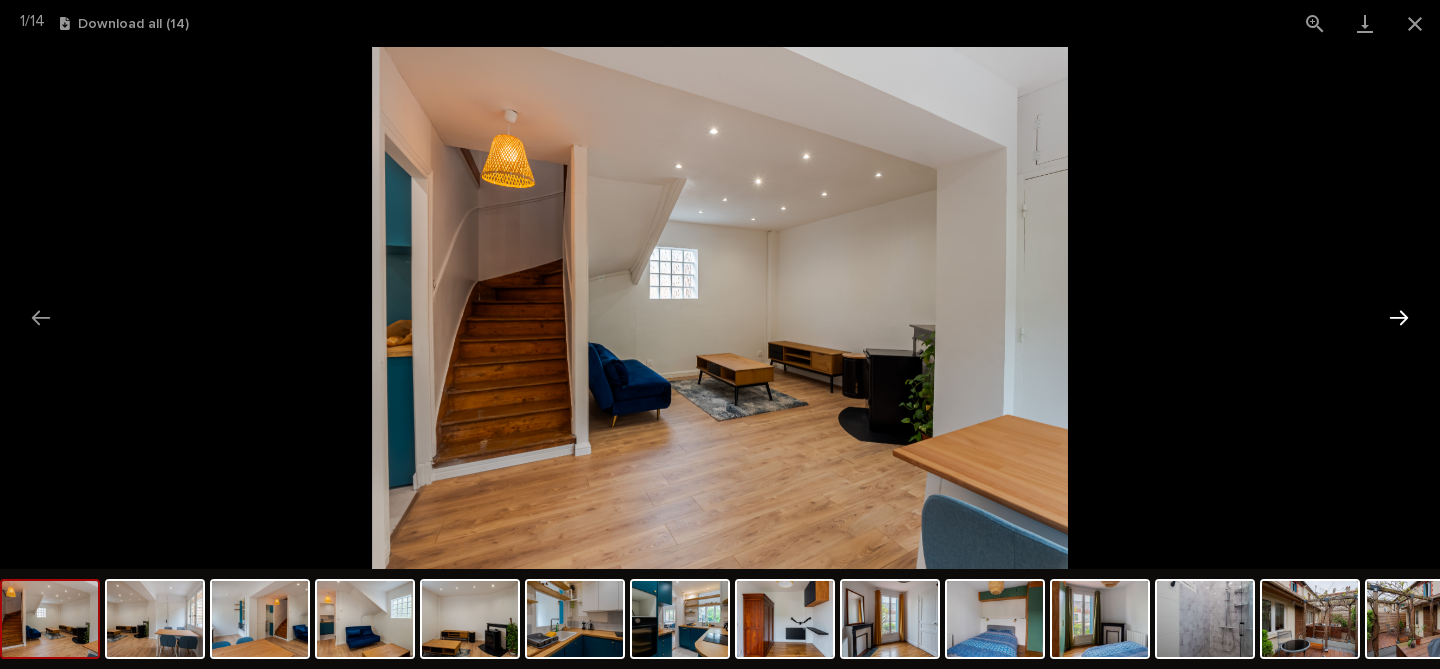 click at bounding box center [1399, 317] 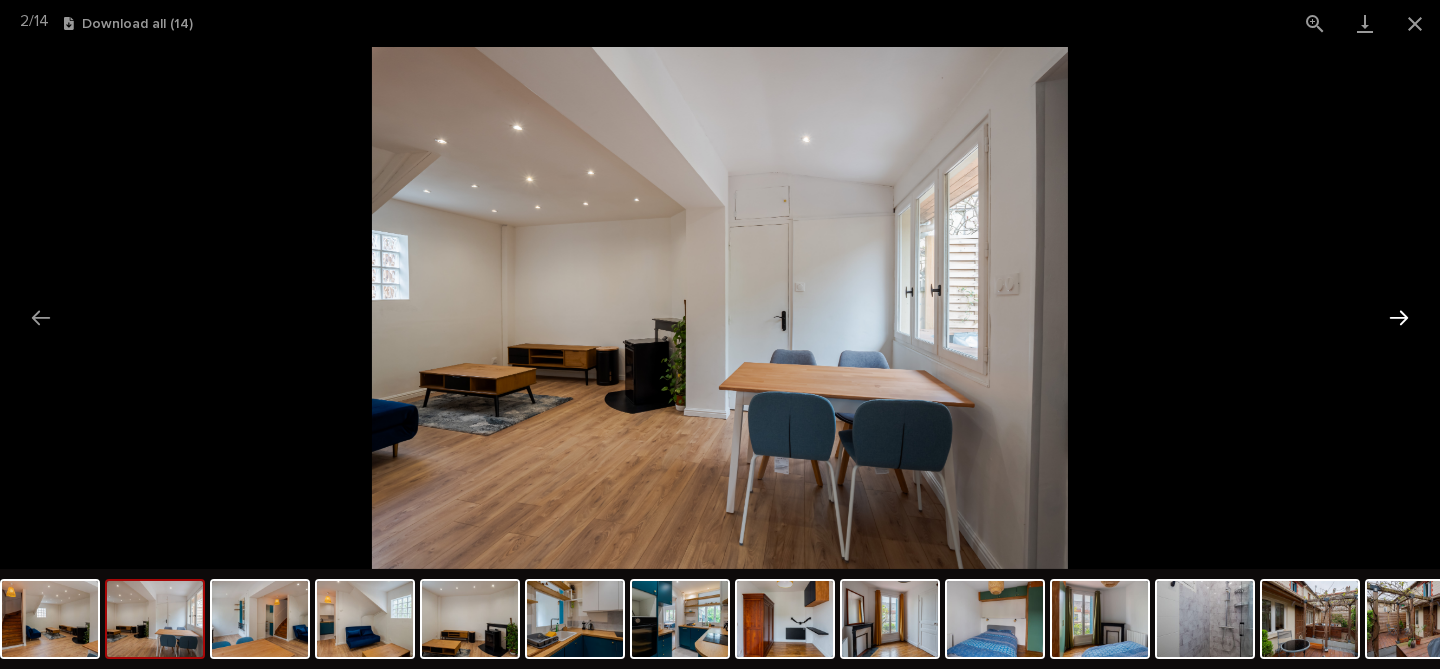 click at bounding box center (1399, 317) 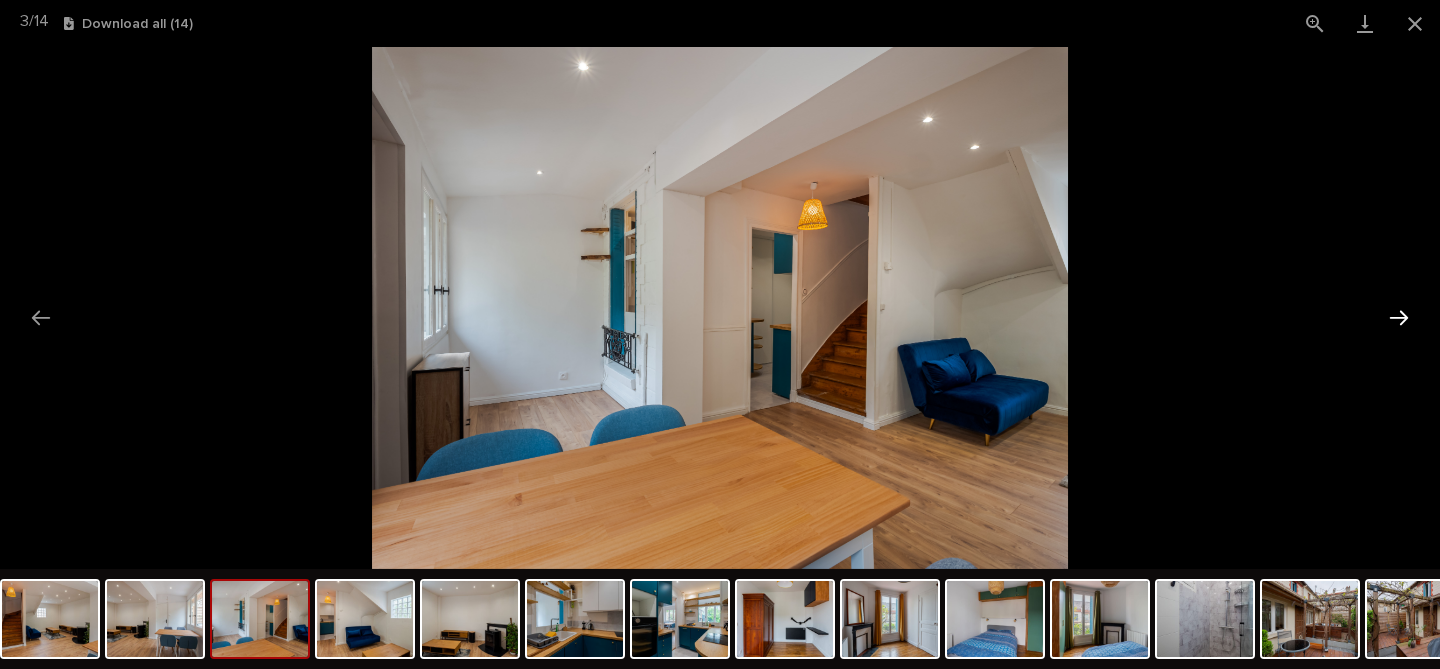 click at bounding box center (1399, 317) 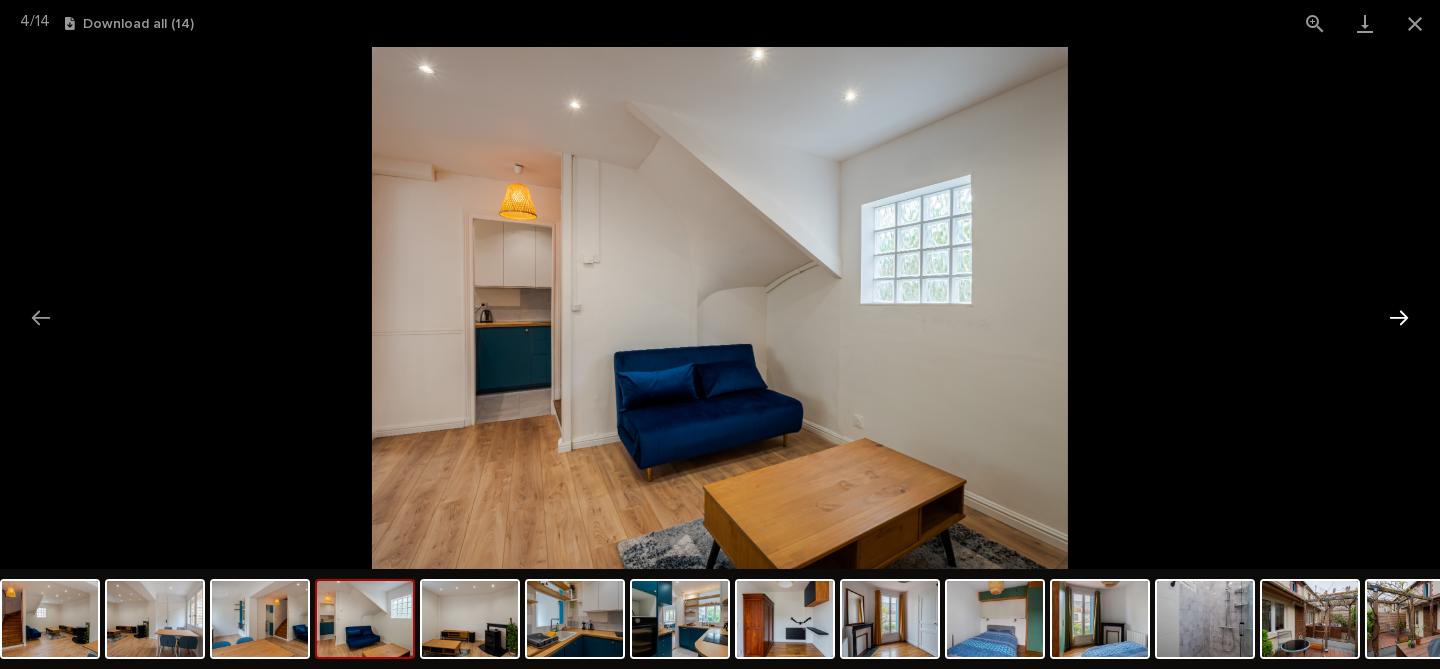 click at bounding box center [1399, 317] 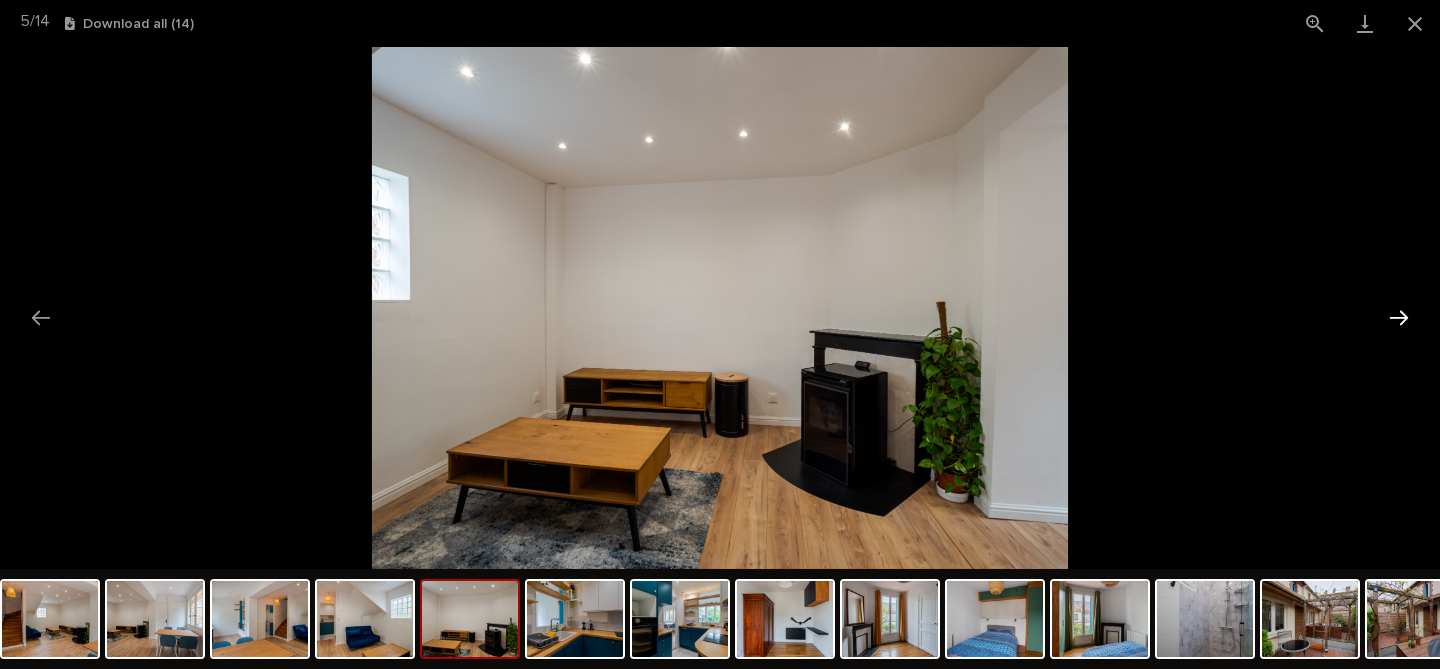 click at bounding box center (1399, 317) 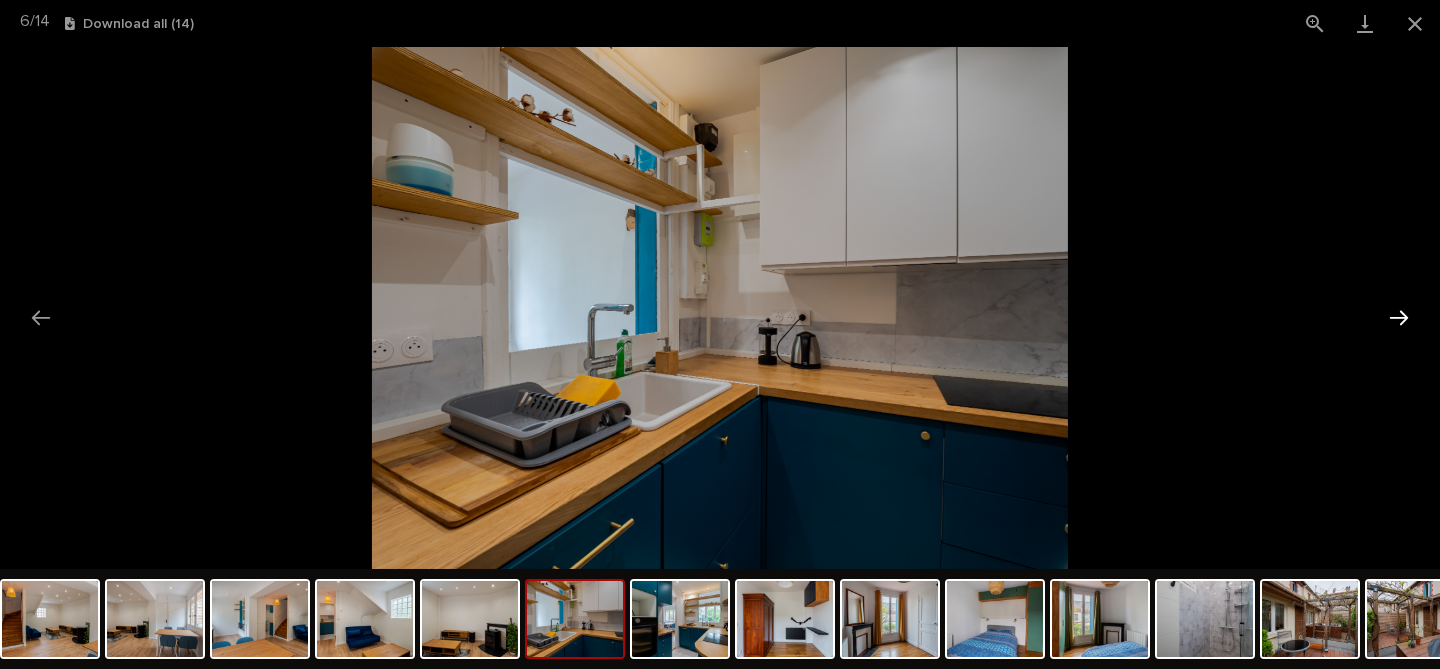 click at bounding box center (1399, 317) 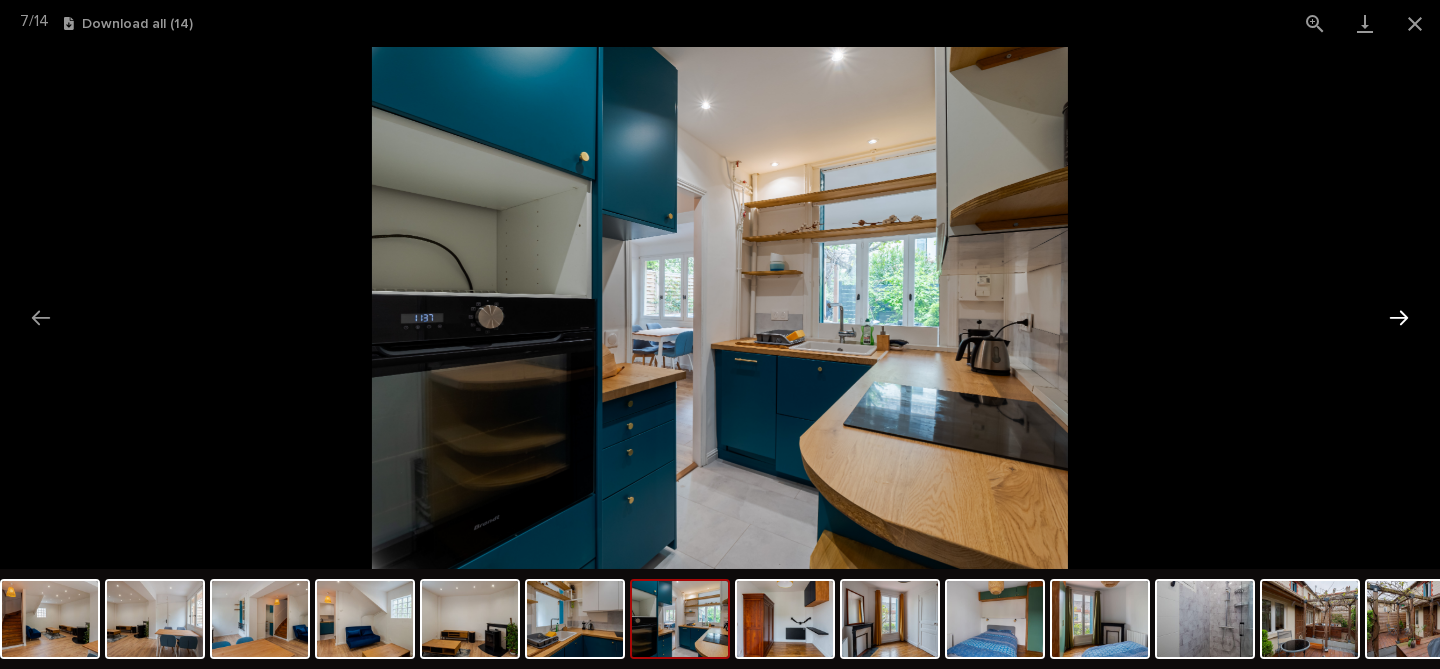 click at bounding box center [1399, 317] 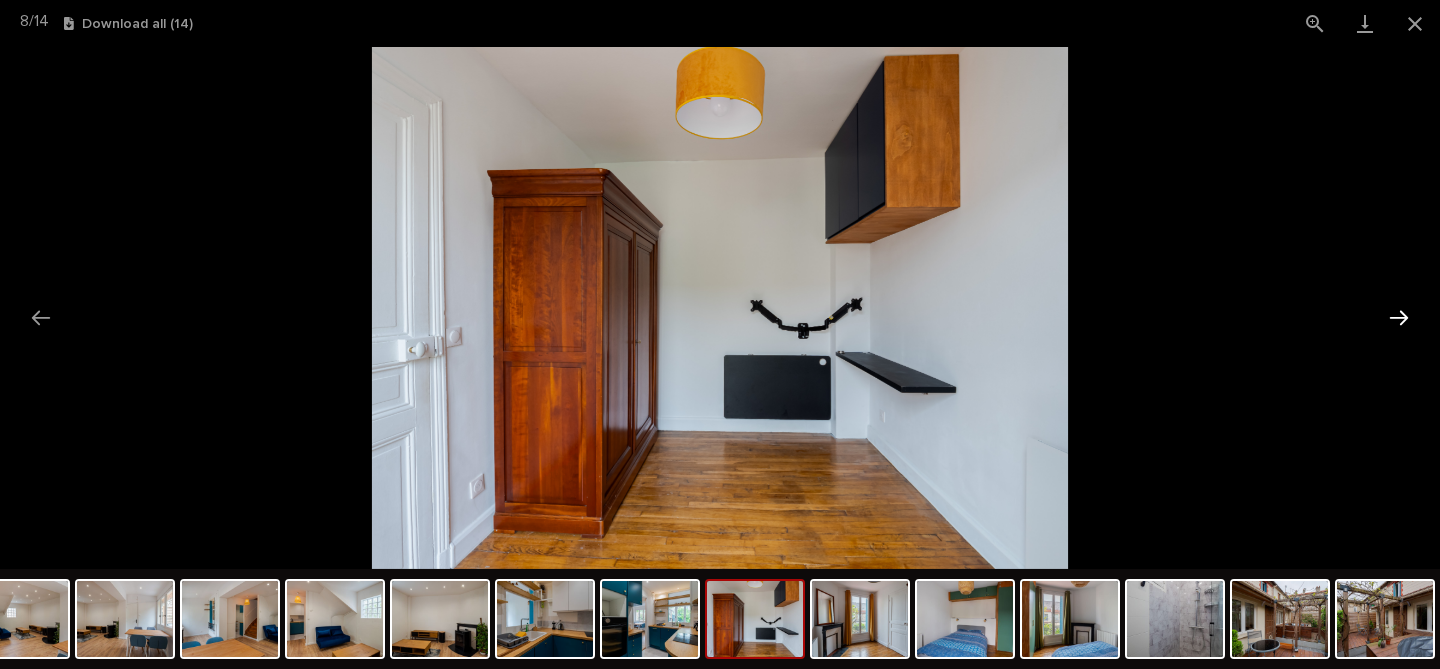 click at bounding box center [1399, 317] 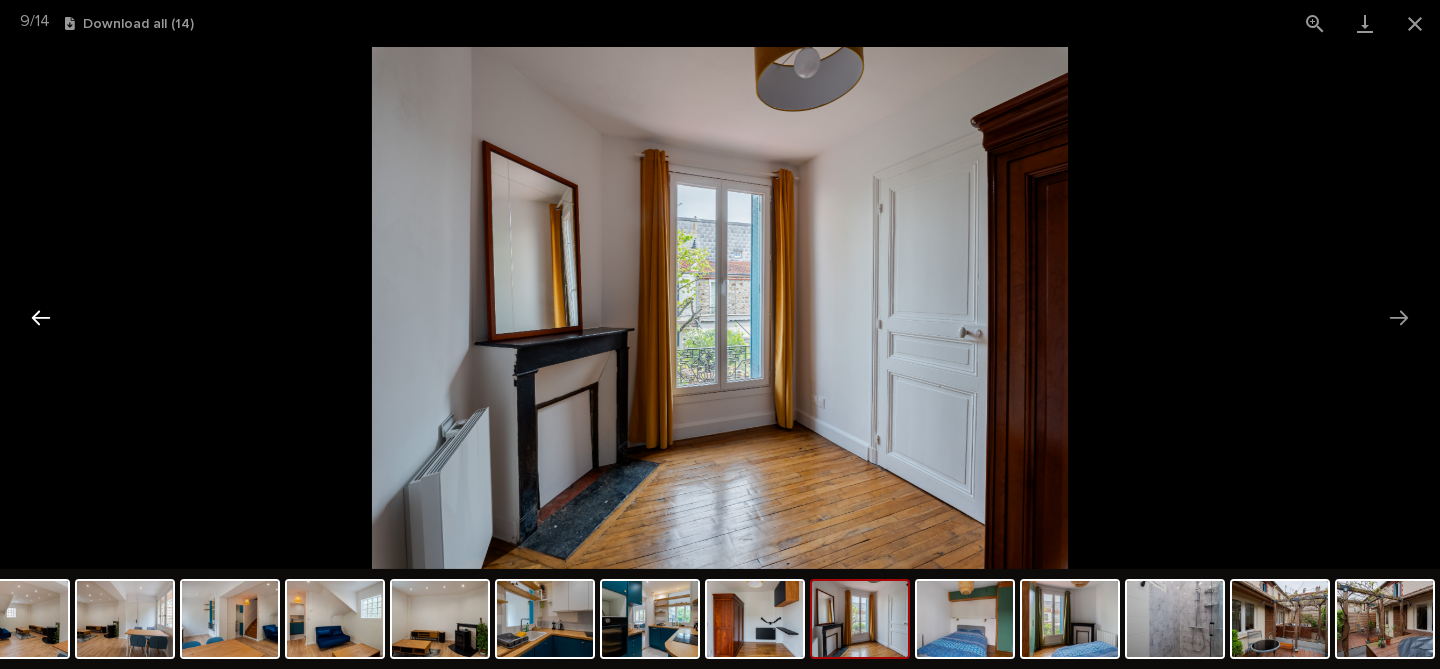 click at bounding box center [41, 317] 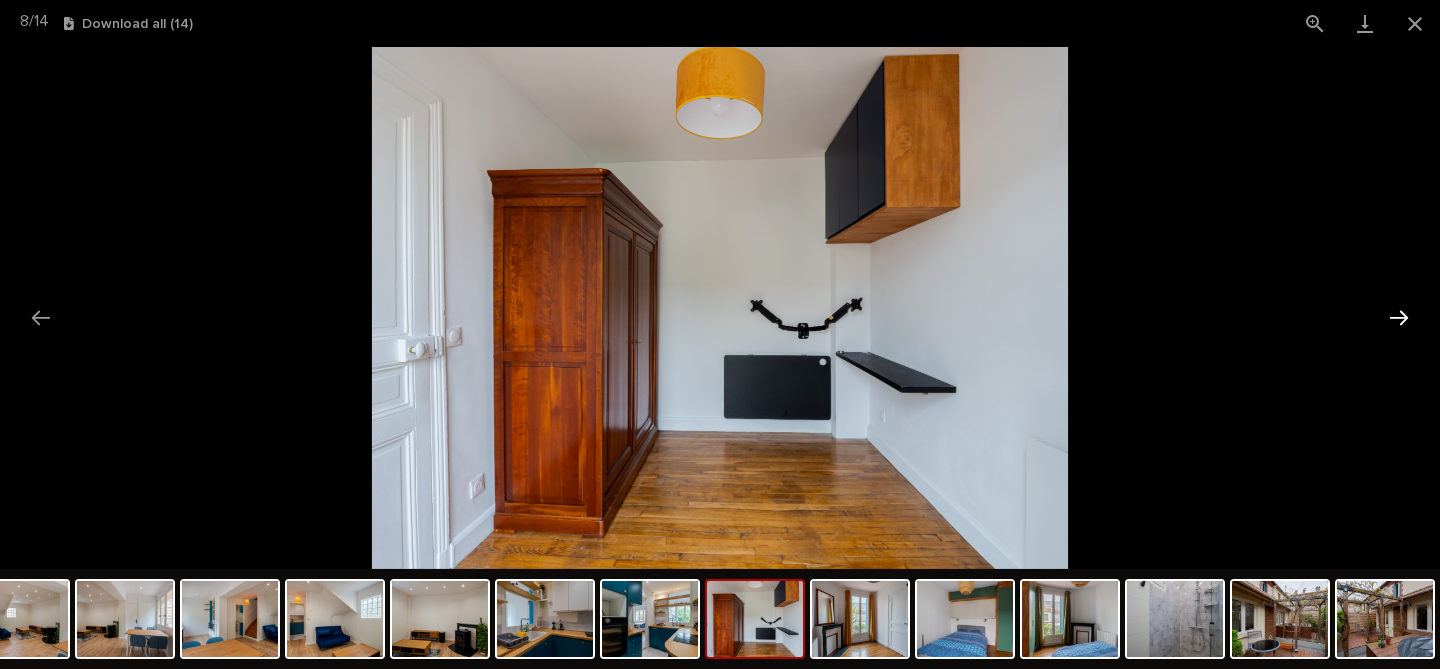 click at bounding box center (1399, 317) 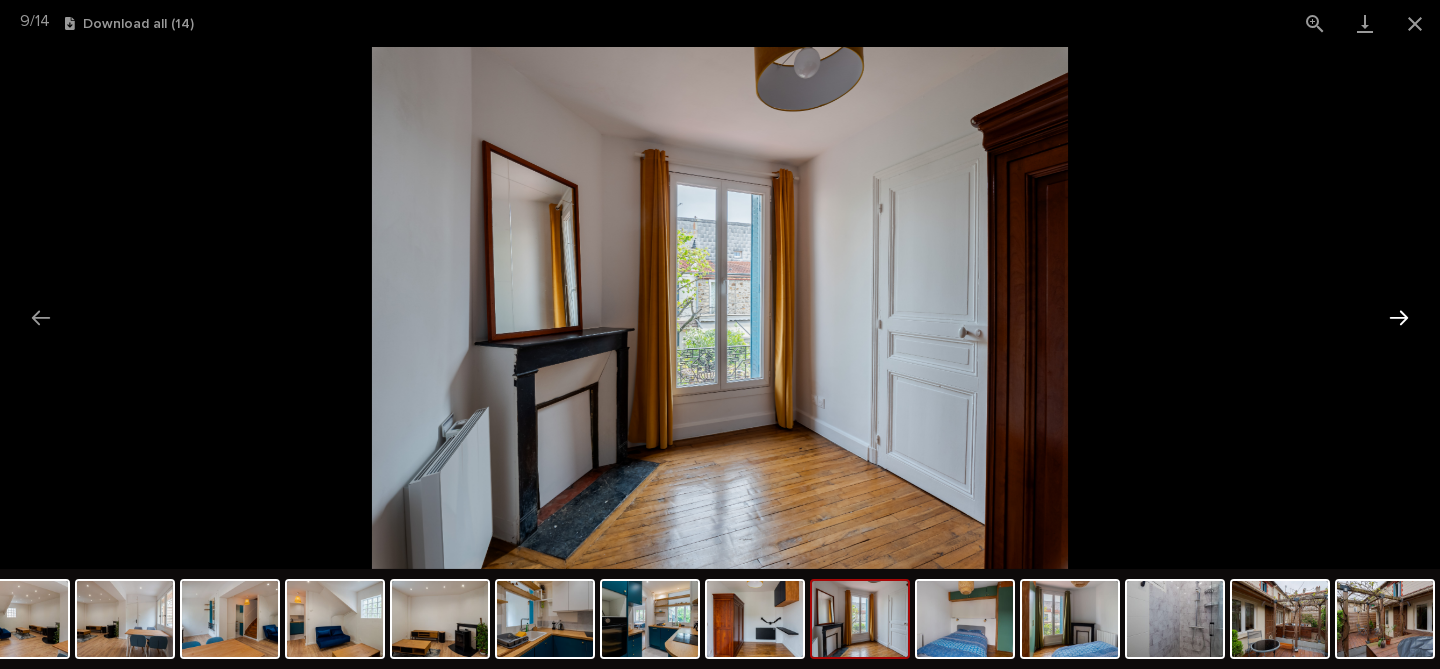 click at bounding box center [1399, 317] 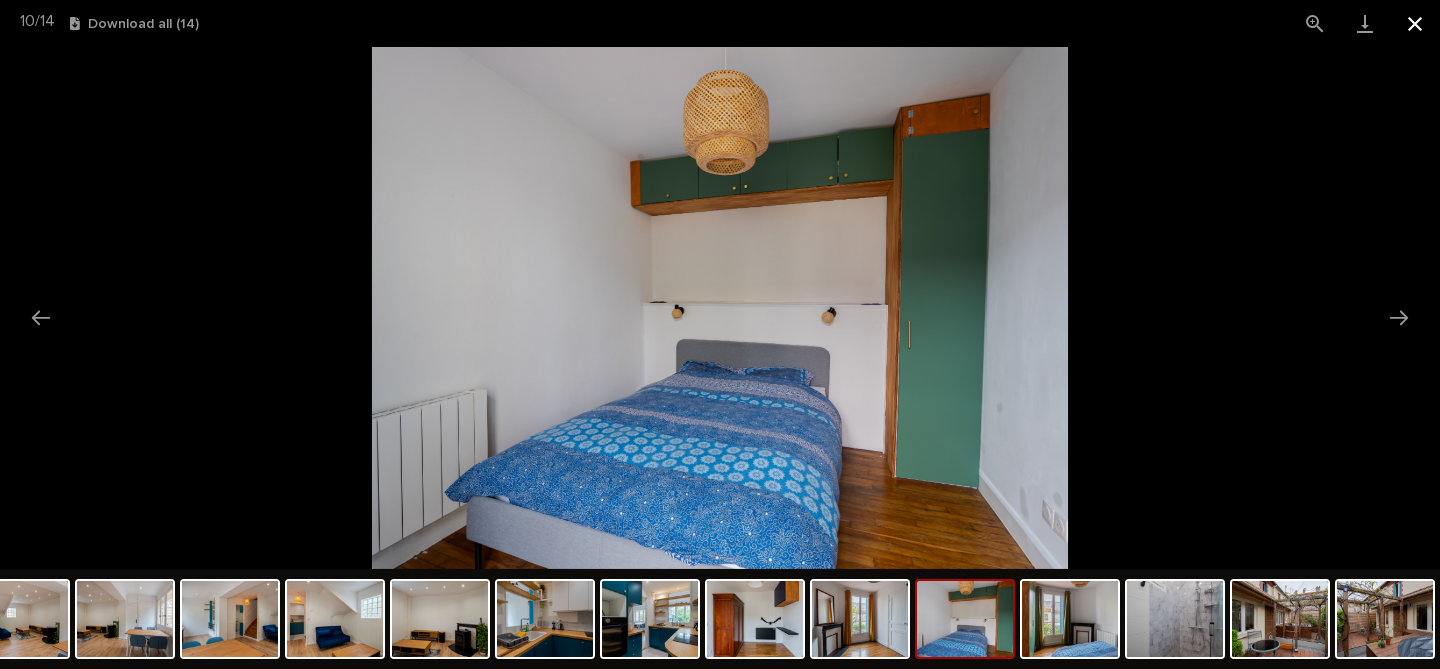 click at bounding box center [1415, 23] 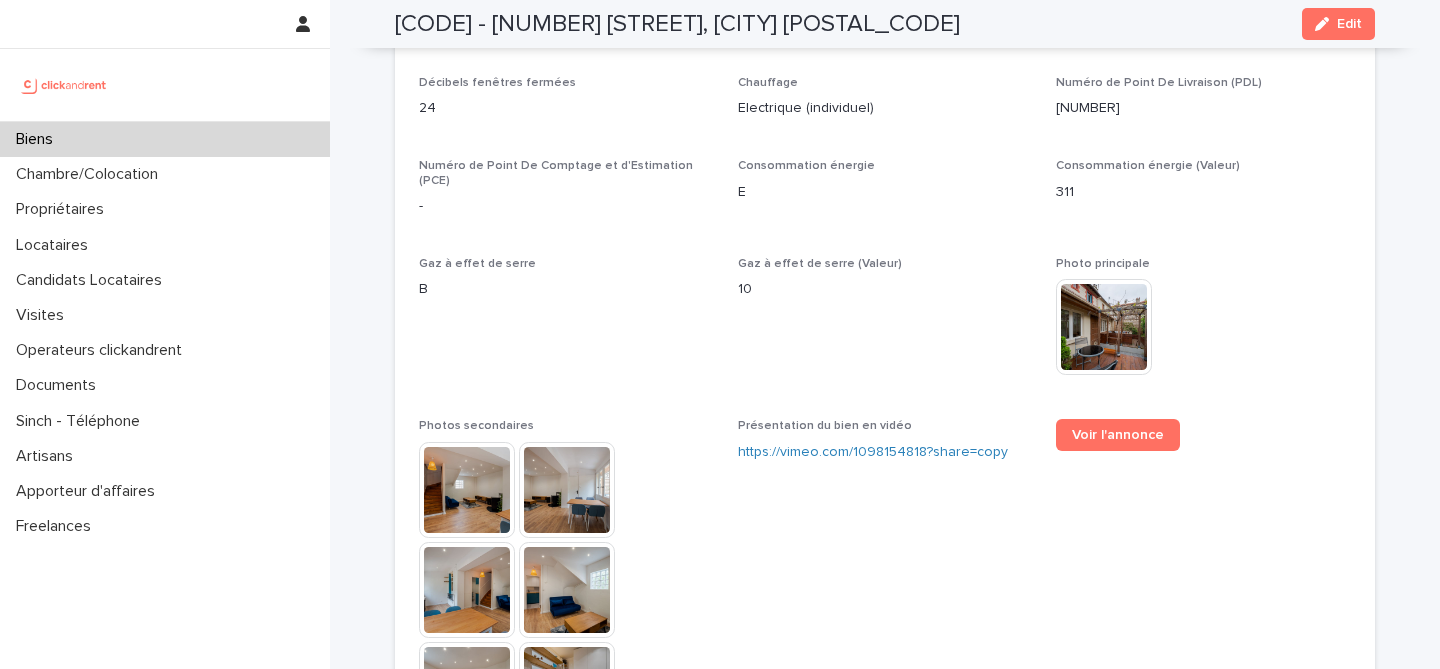 scroll, scrollTop: 5332, scrollLeft: 0, axis: vertical 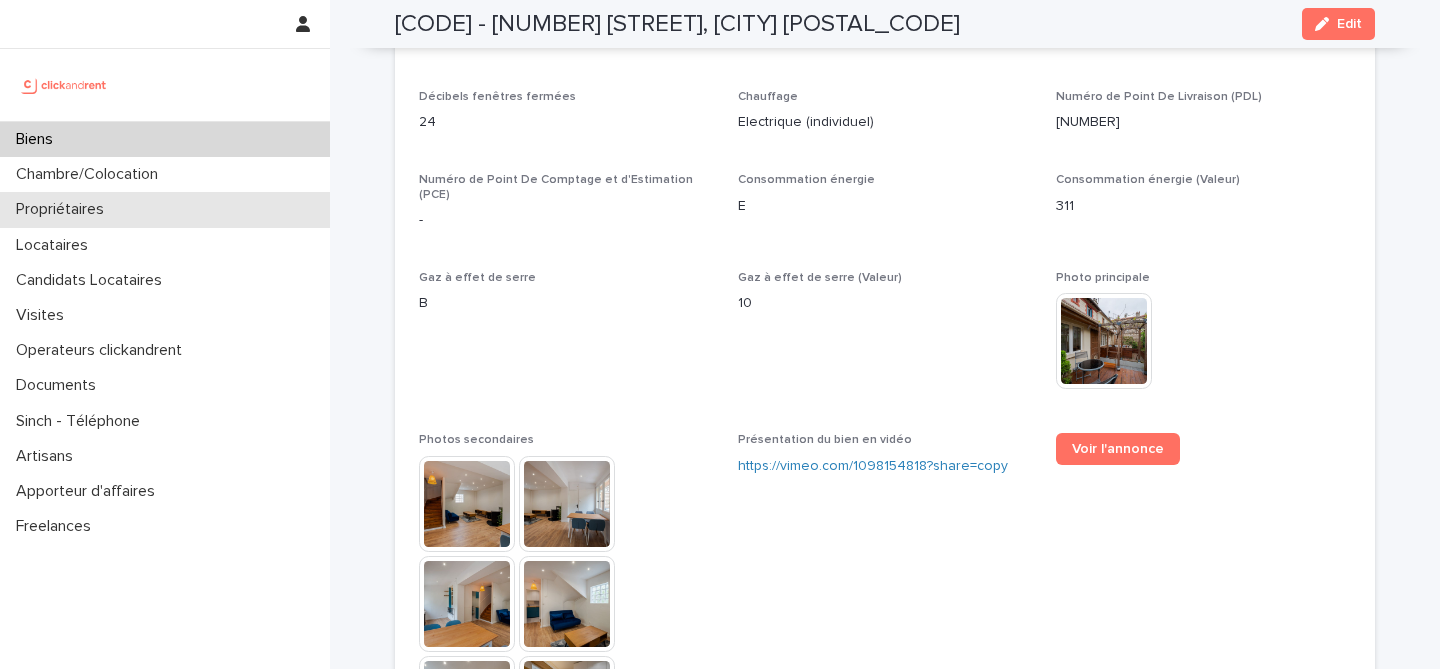 click on "Propriétaires" at bounding box center (165, 209) 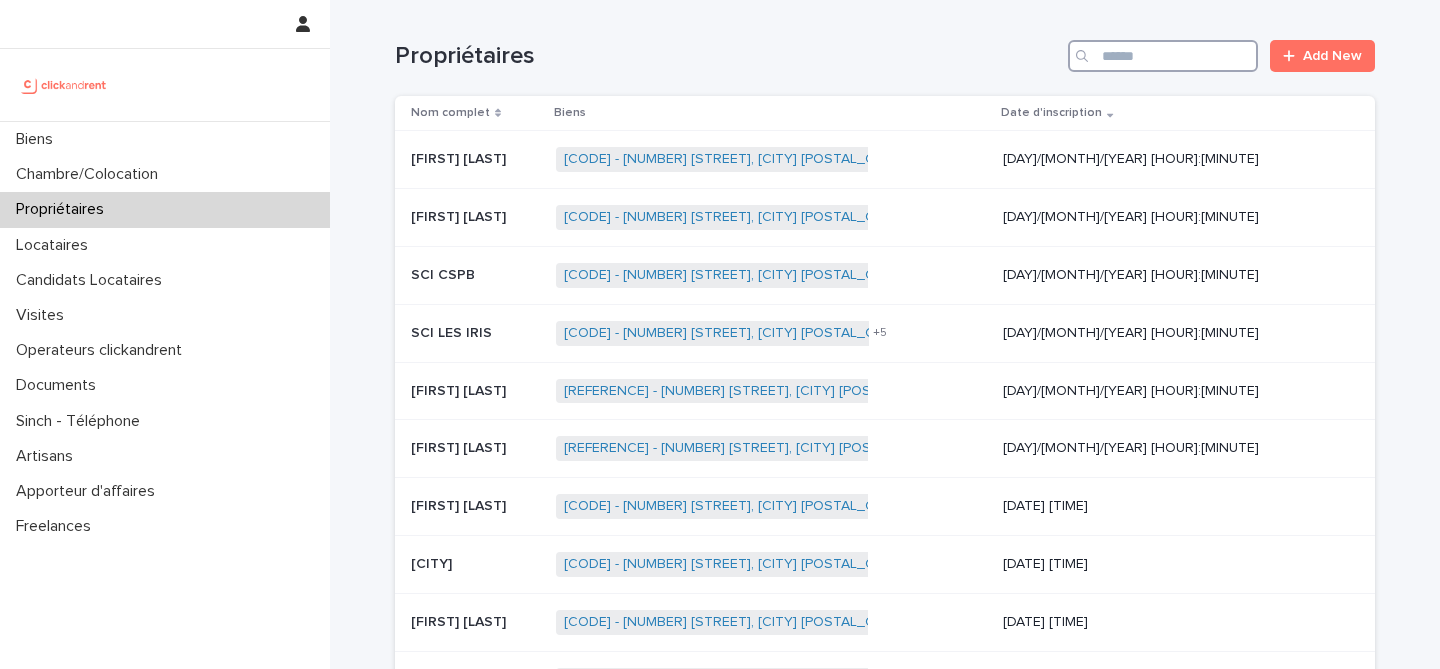 click at bounding box center (1163, 56) 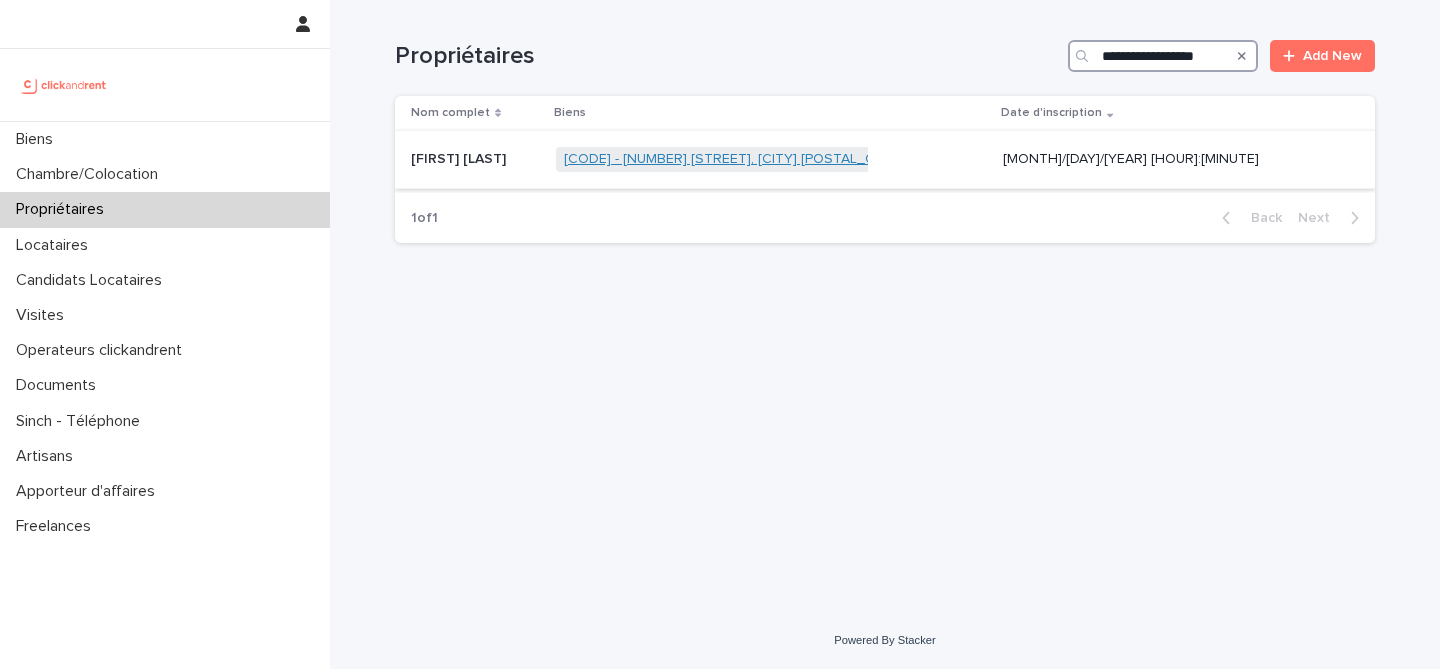 type on "**********" 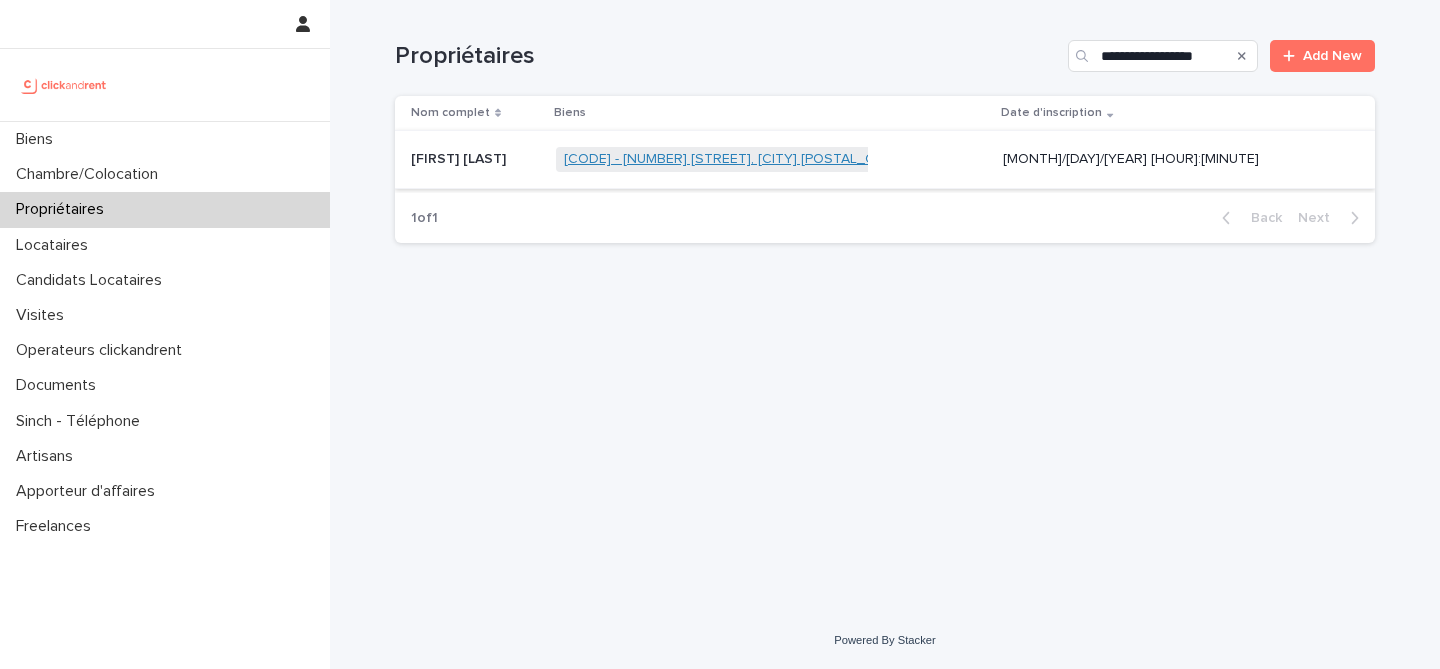 click on "[CODE] - [NUMBER] [STREET], [CITY] [POSTAL_CODE]" at bounding box center [736, 159] 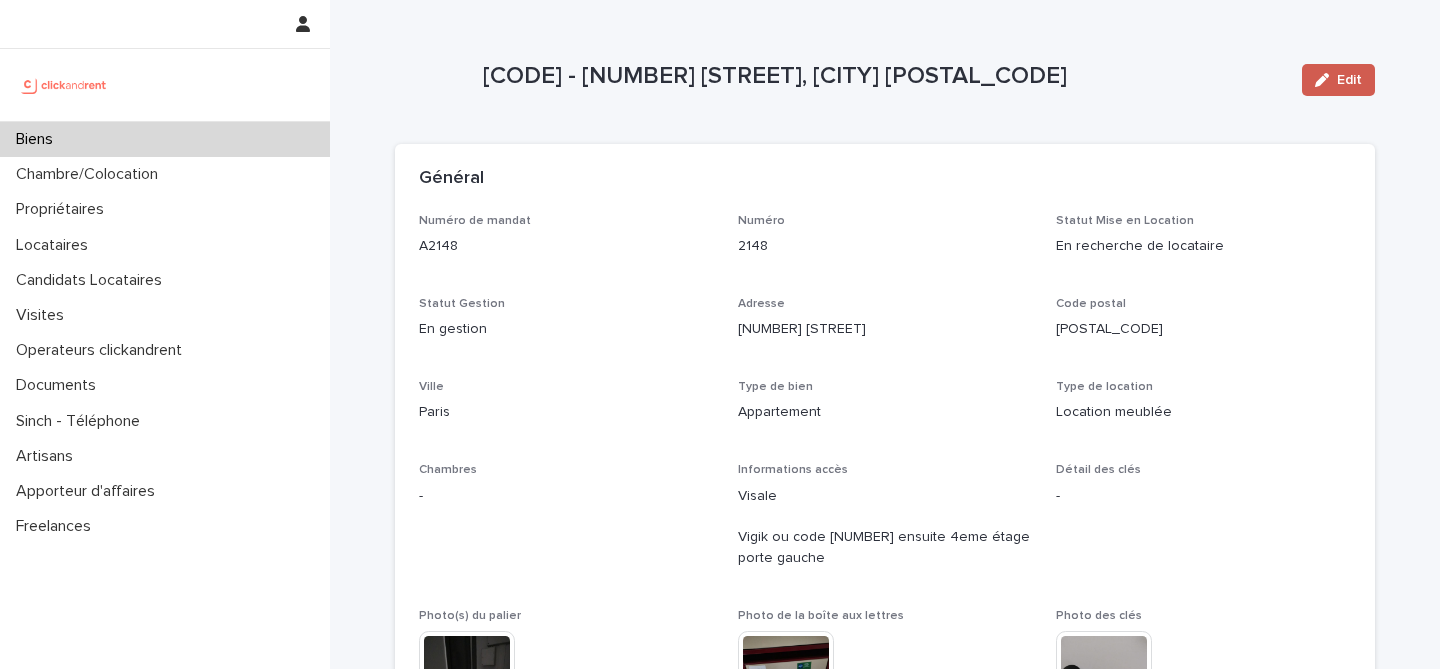 click on "Edit" at bounding box center (1349, 80) 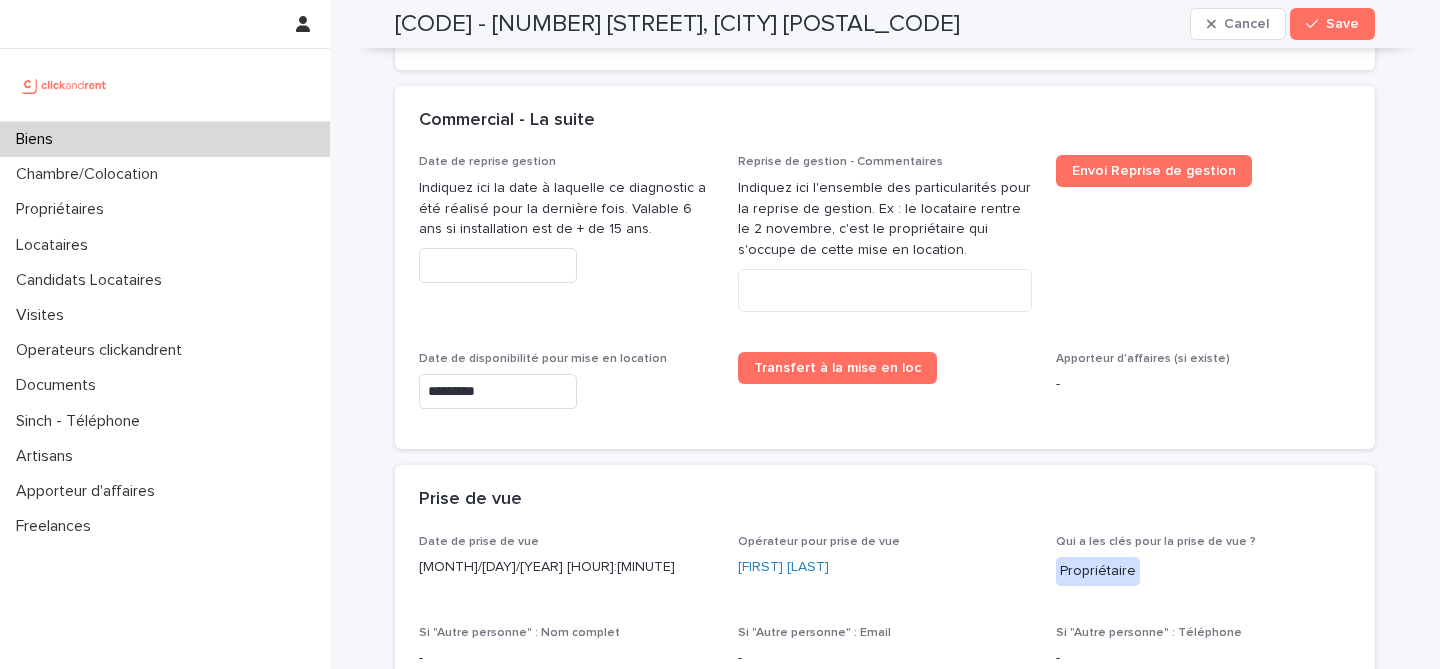 scroll, scrollTop: 5639, scrollLeft: 0, axis: vertical 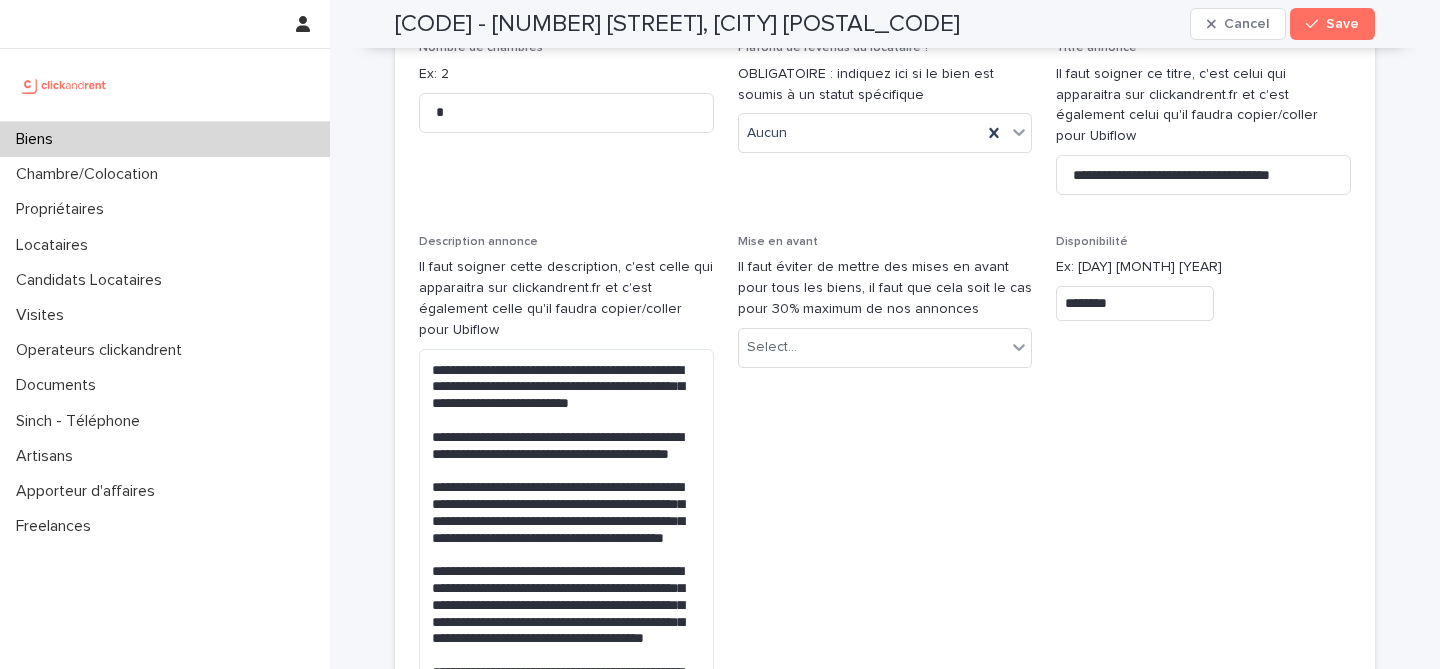 click on "Disponibilité Il faut indiquer la date précise à laquelle les nouveaux locataires peuvent emménager
Ex: [DATE] ********" at bounding box center (1203, 724) 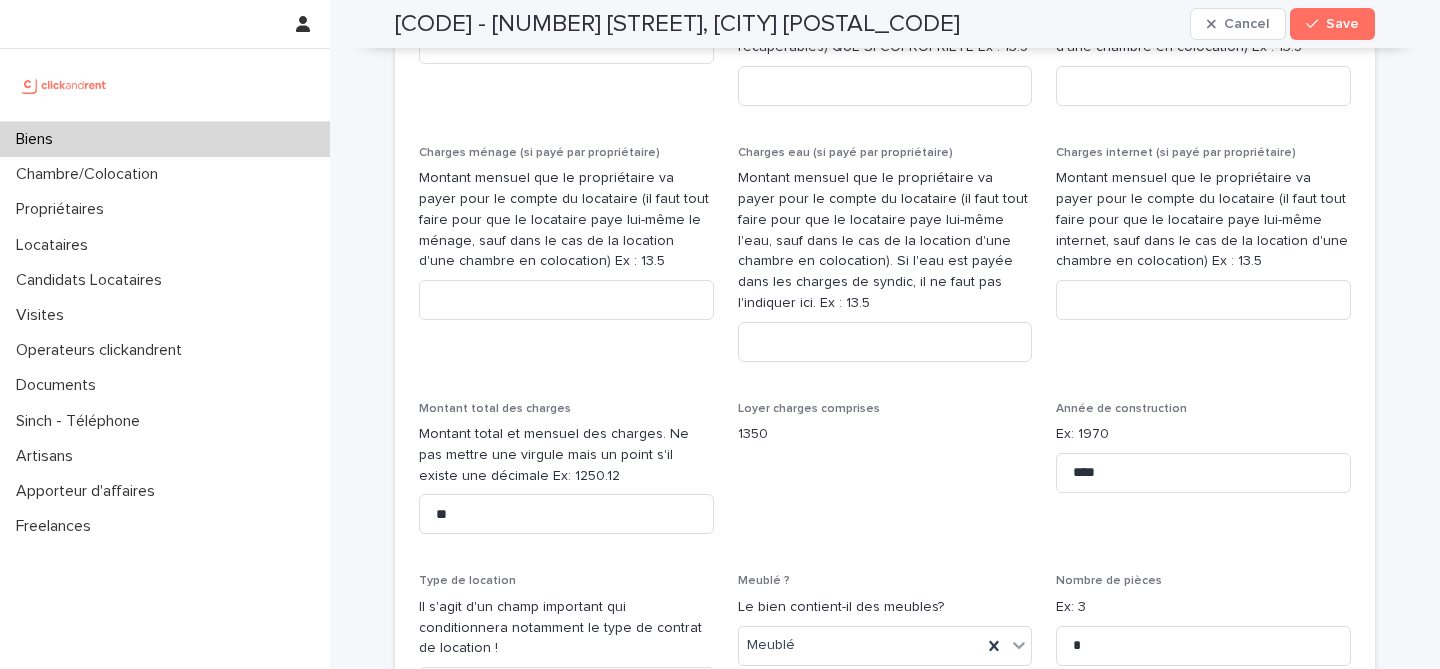 scroll, scrollTop: 1937, scrollLeft: 0, axis: vertical 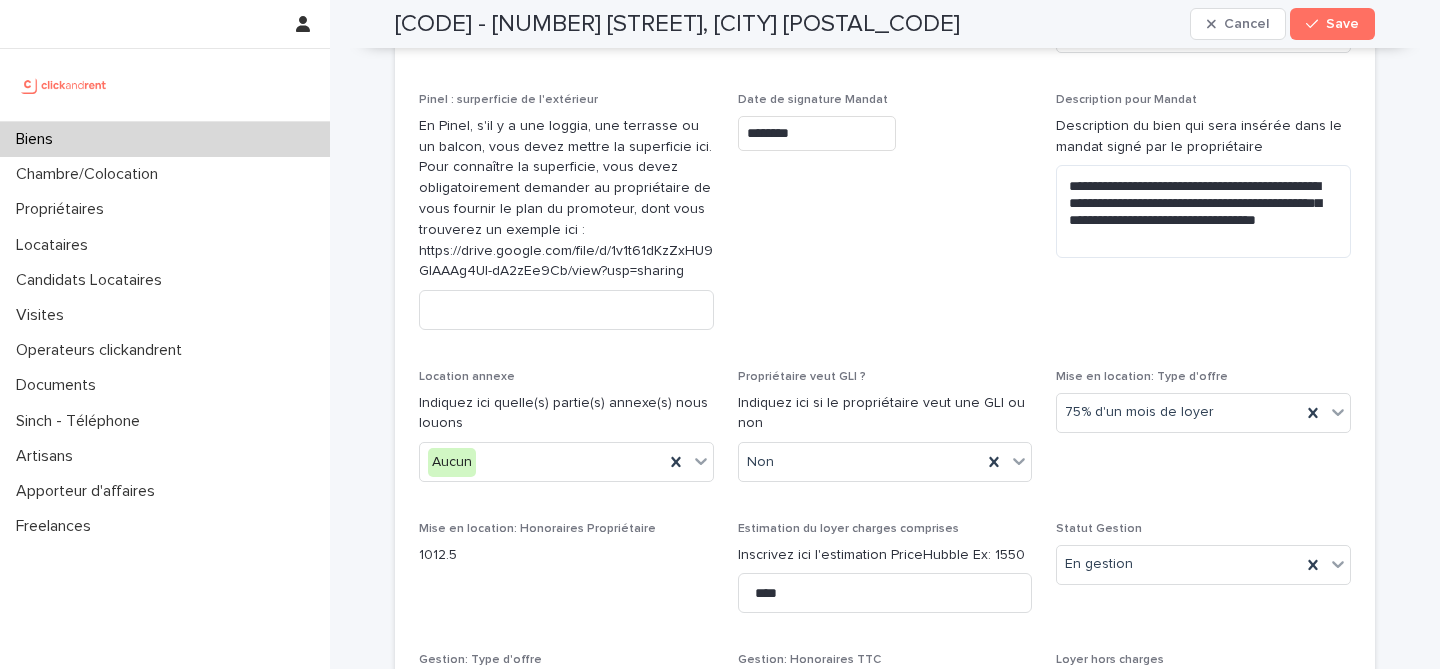 click on "[CODE] - [NUMBER] [STREET], [CITY] [POSTAL_CODE]" at bounding box center [677, 24] 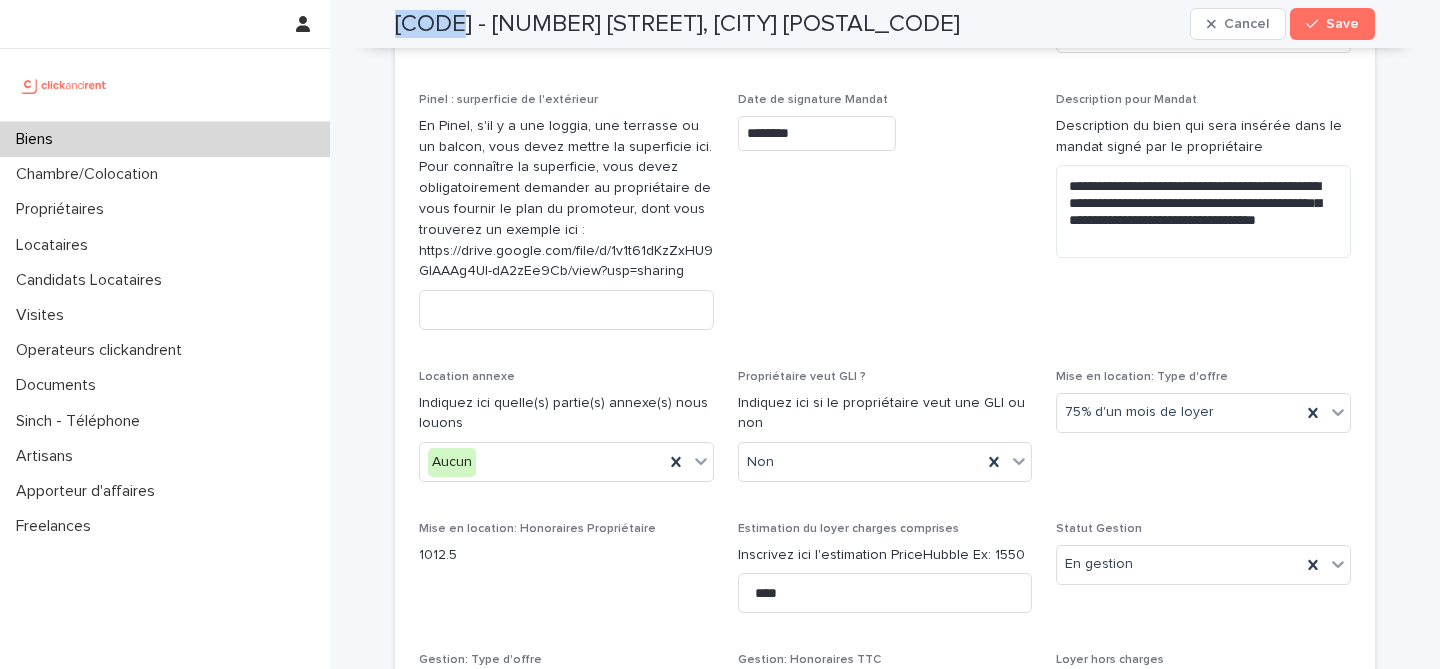 click on "[CODE] - [NUMBER] [STREET], [CITY] [POSTAL_CODE]" at bounding box center [677, 24] 